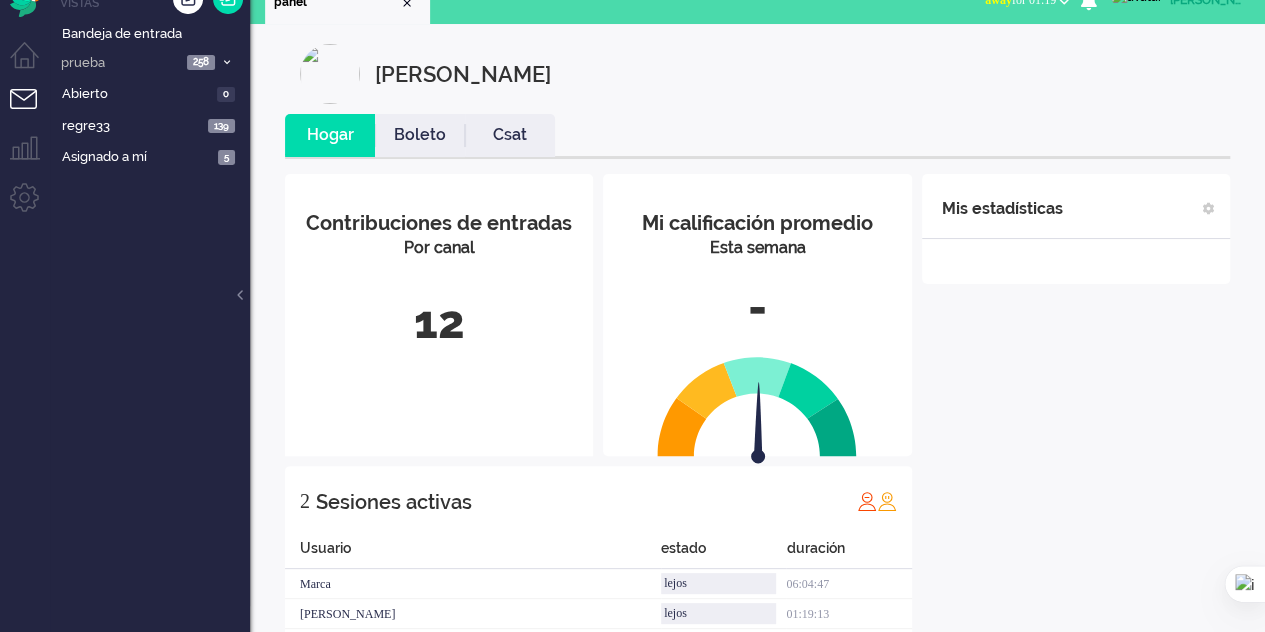 scroll, scrollTop: 0, scrollLeft: 0, axis: both 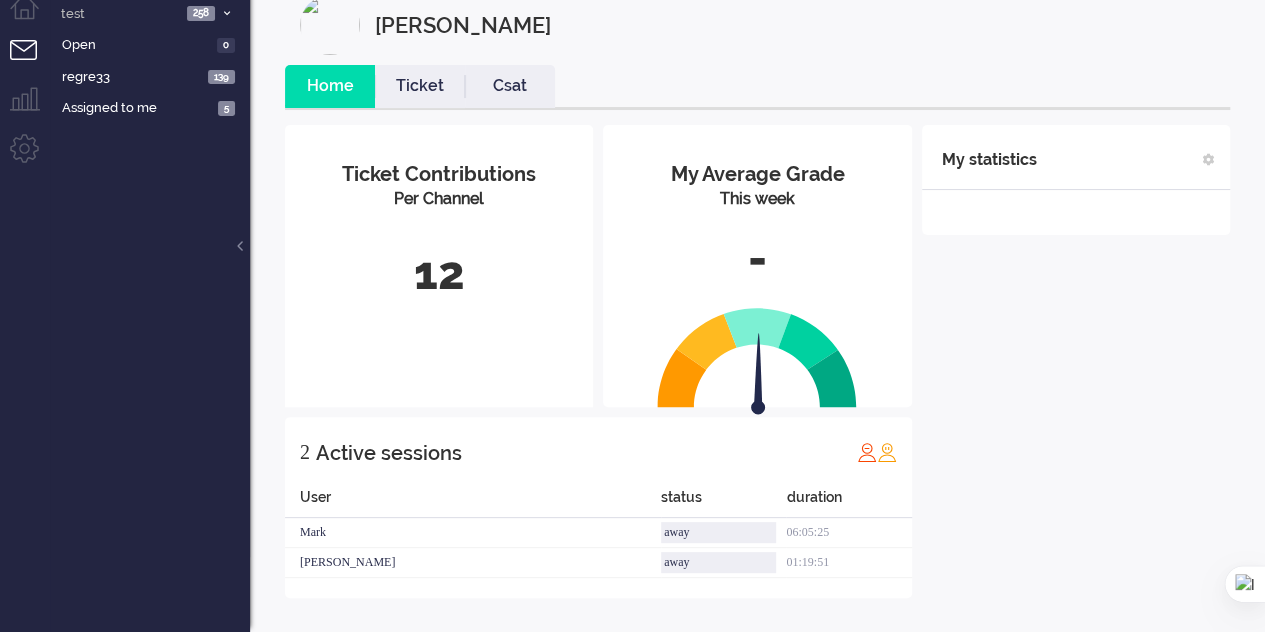 click on "My Average Grade This week -" at bounding box center [757, 223] 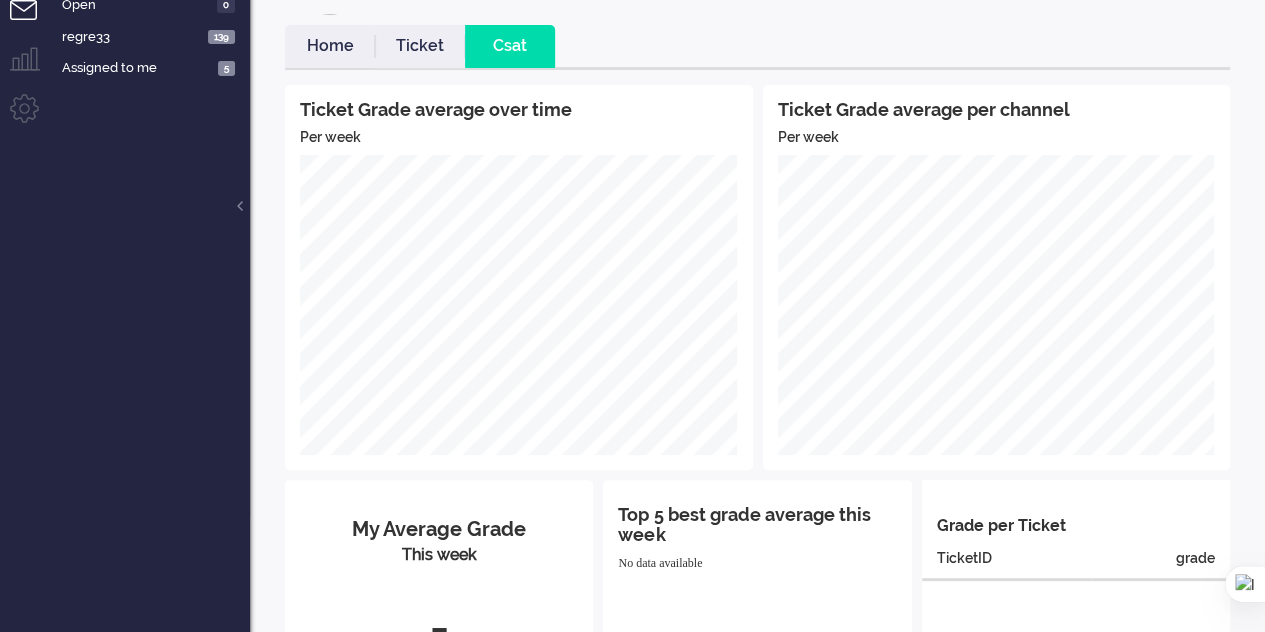 scroll, scrollTop: 0, scrollLeft: 0, axis: both 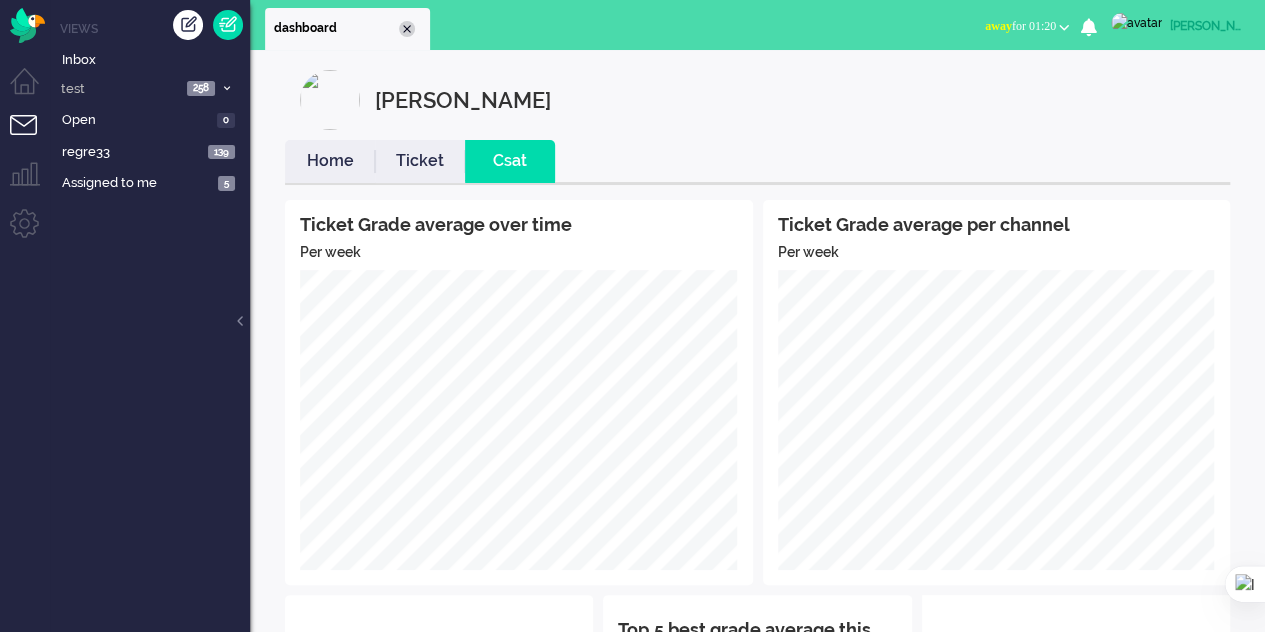 click at bounding box center (407, 29) 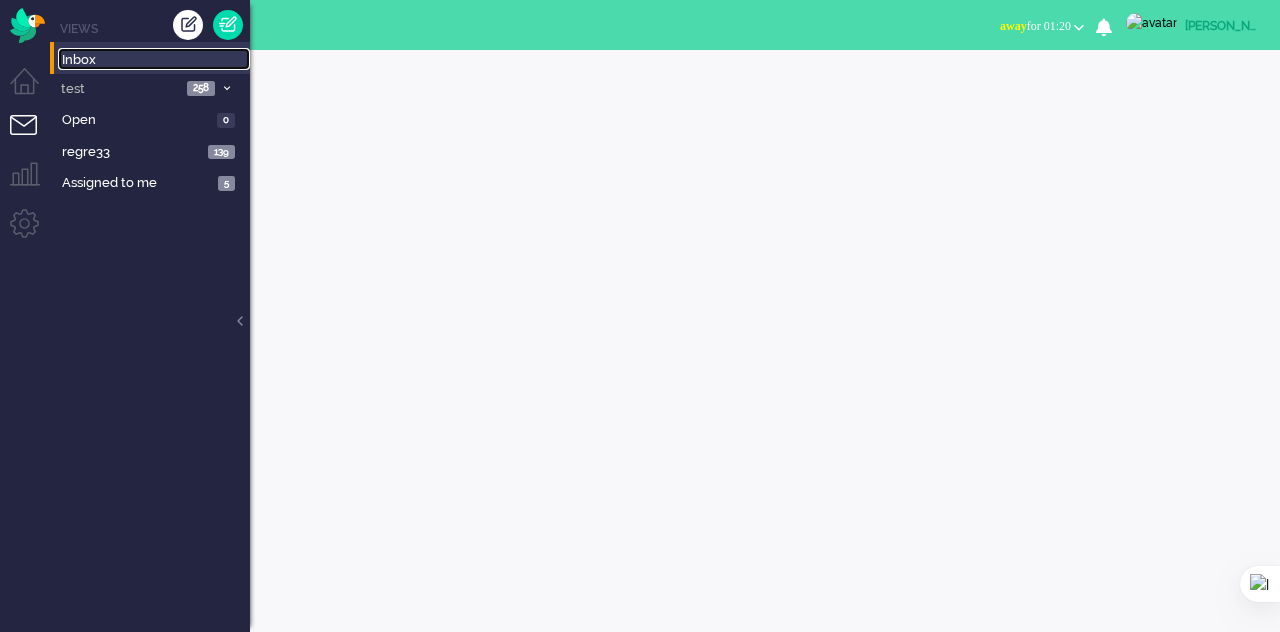 click on "Inbox" at bounding box center [156, 60] 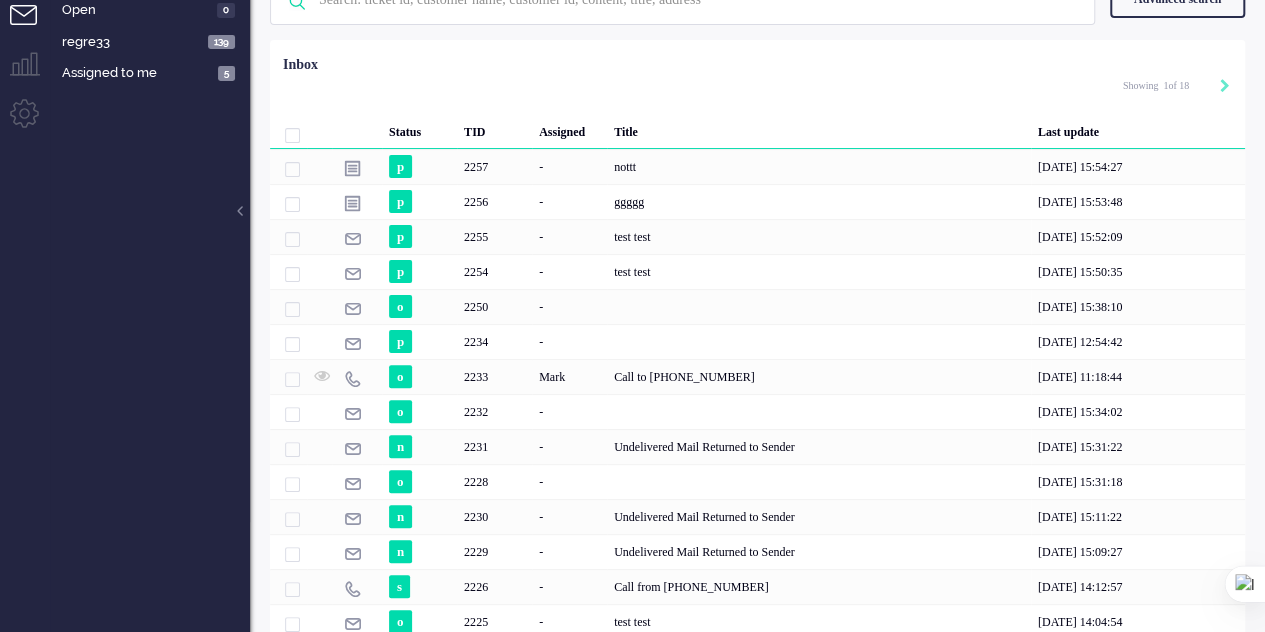 scroll, scrollTop: 0, scrollLeft: 0, axis: both 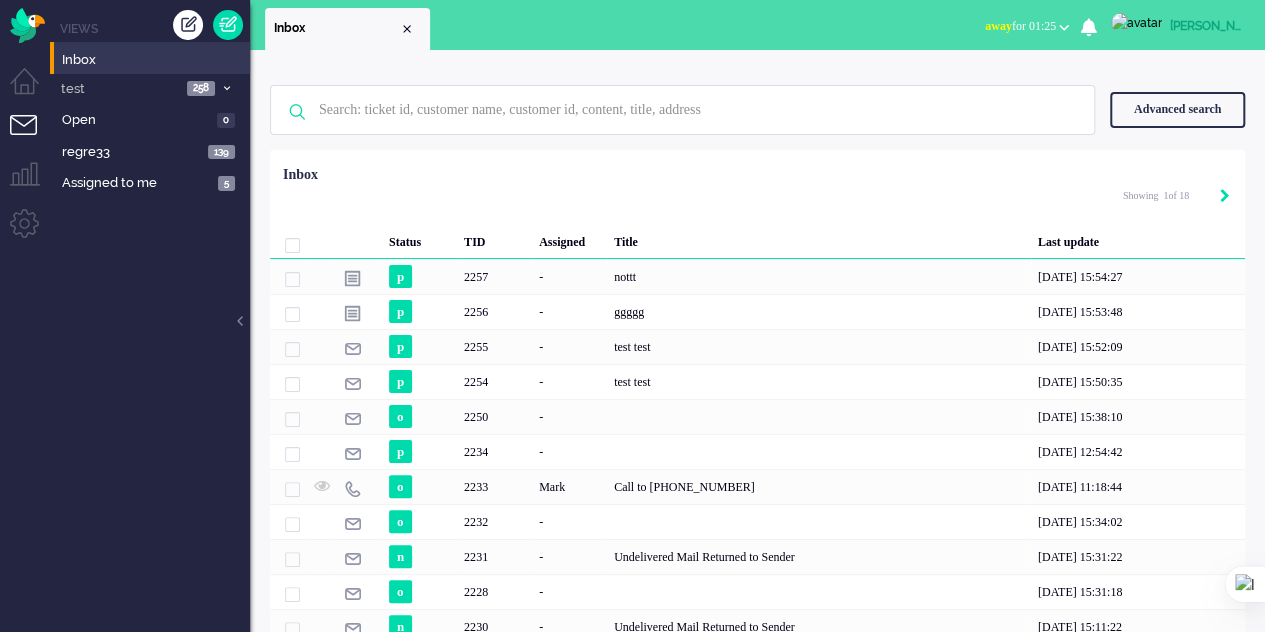 click at bounding box center [1225, 197] 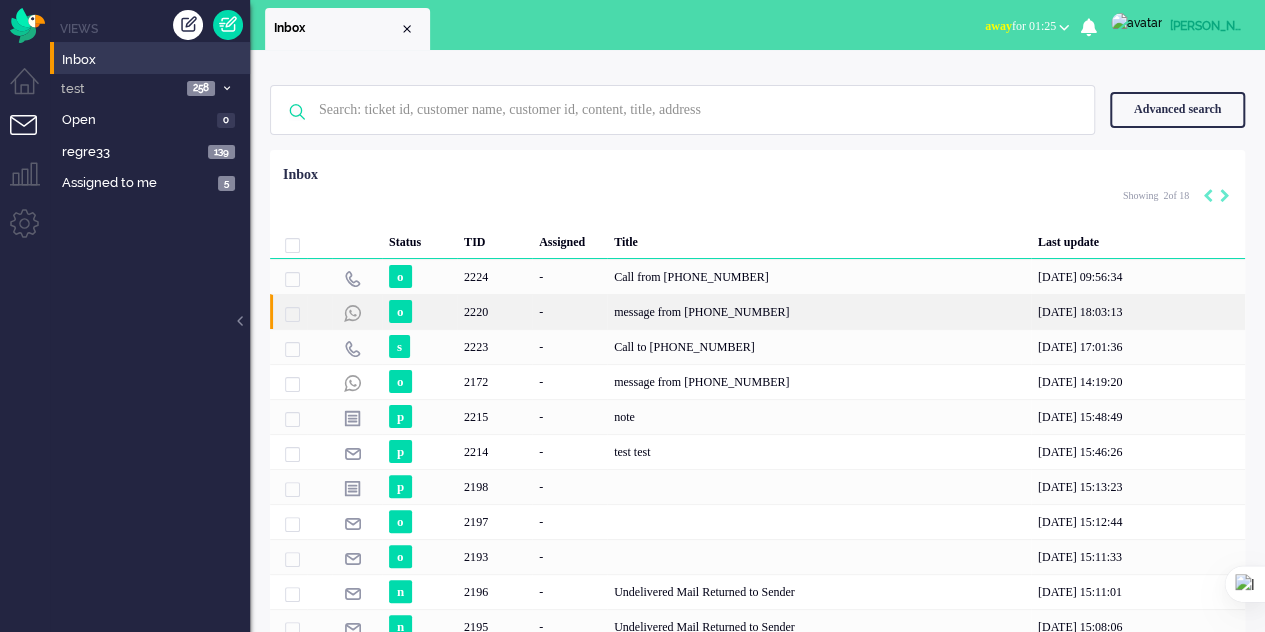 click on "message from +34634395895" 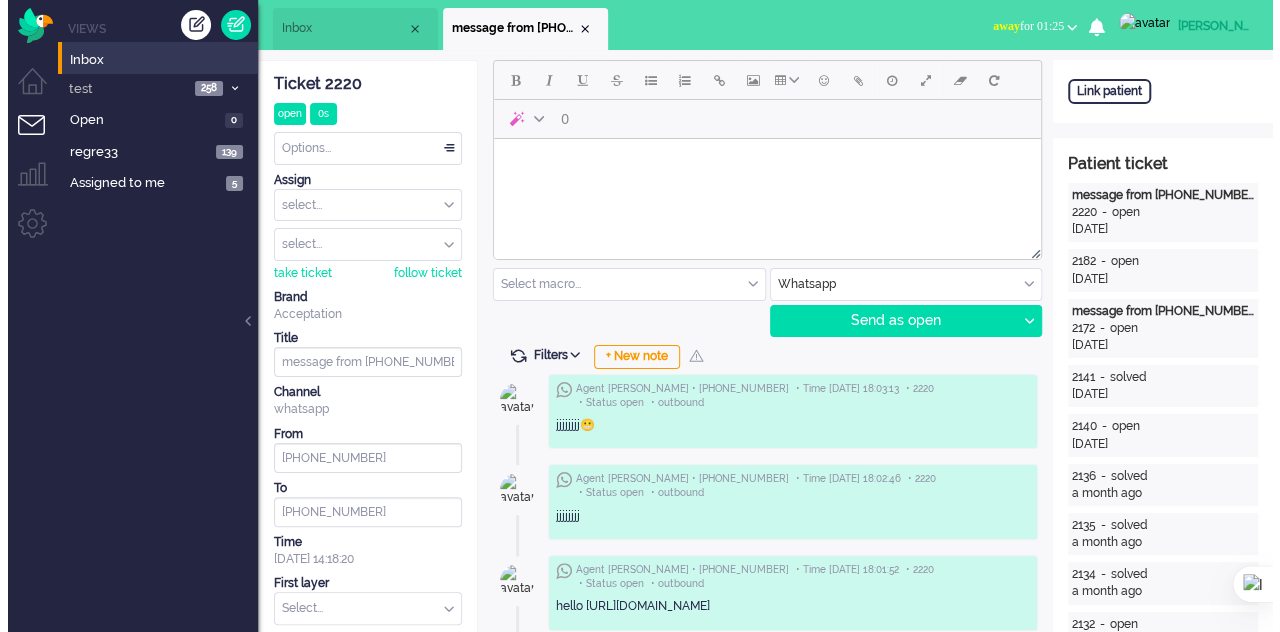 scroll, scrollTop: 0, scrollLeft: 0, axis: both 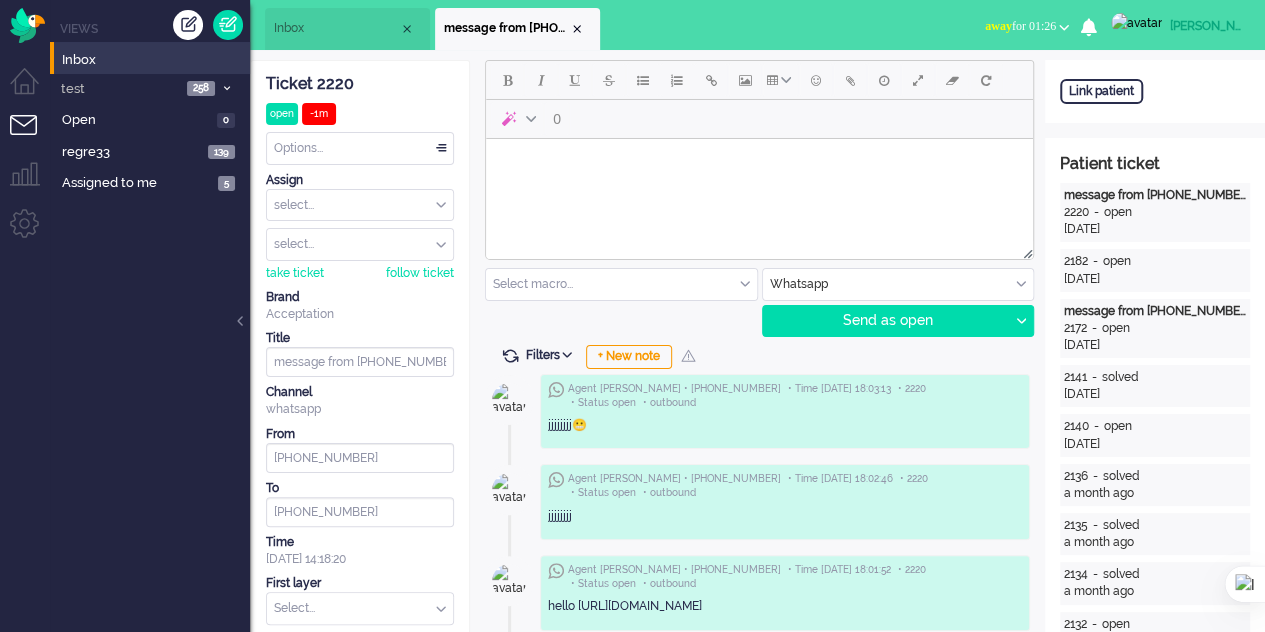type 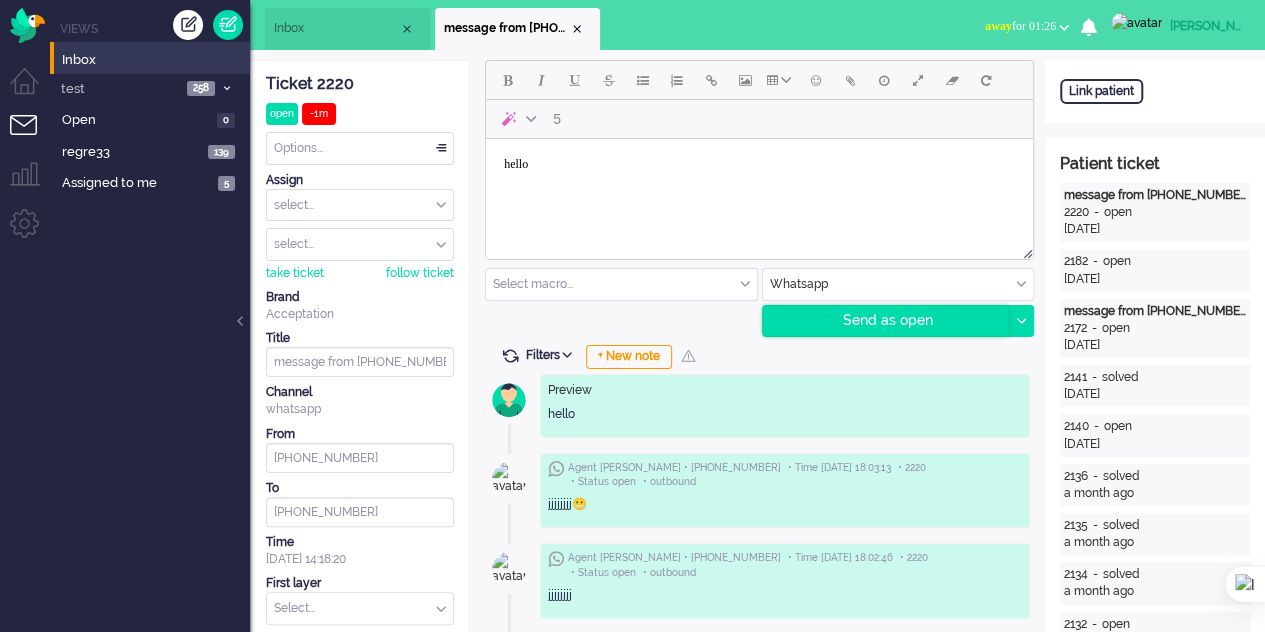 click on "Send as open" at bounding box center (886, 321) 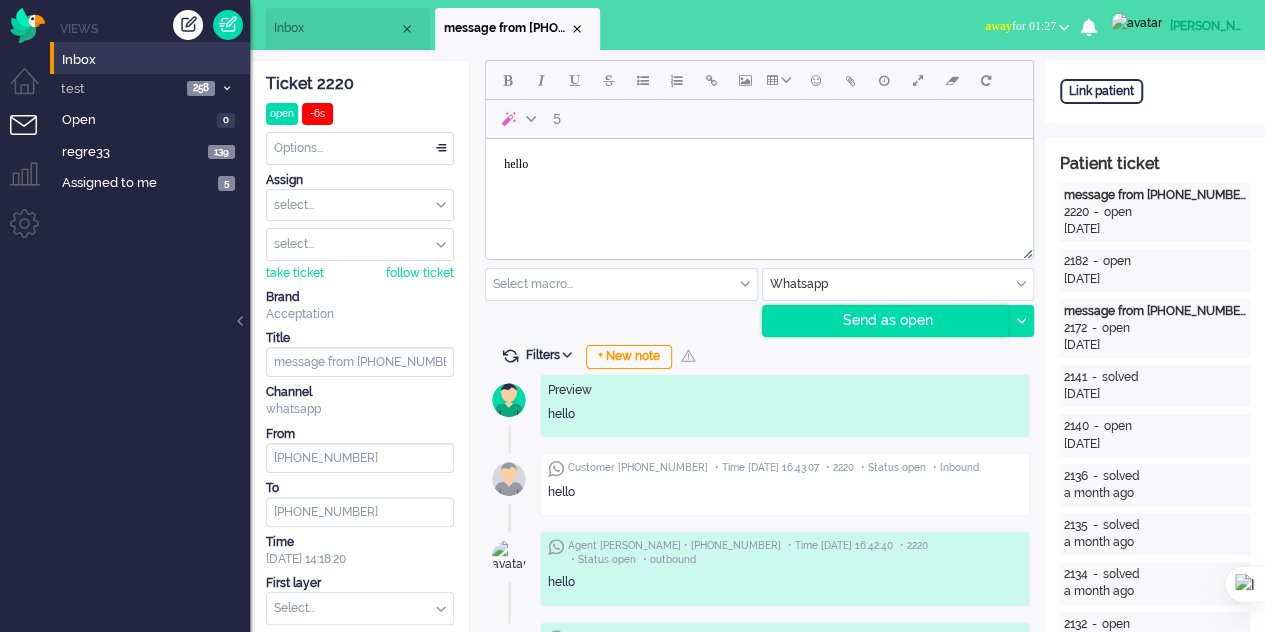 click on "Send as open" at bounding box center [886, 321] 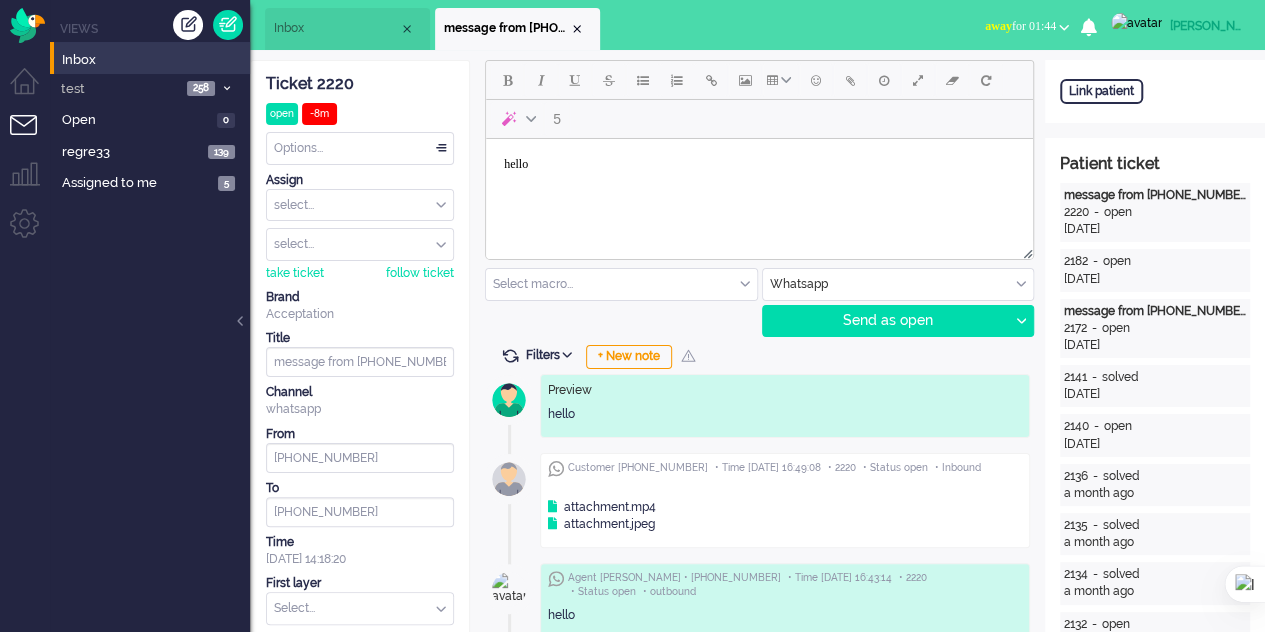 click on "Inbox" at bounding box center (347, 29) 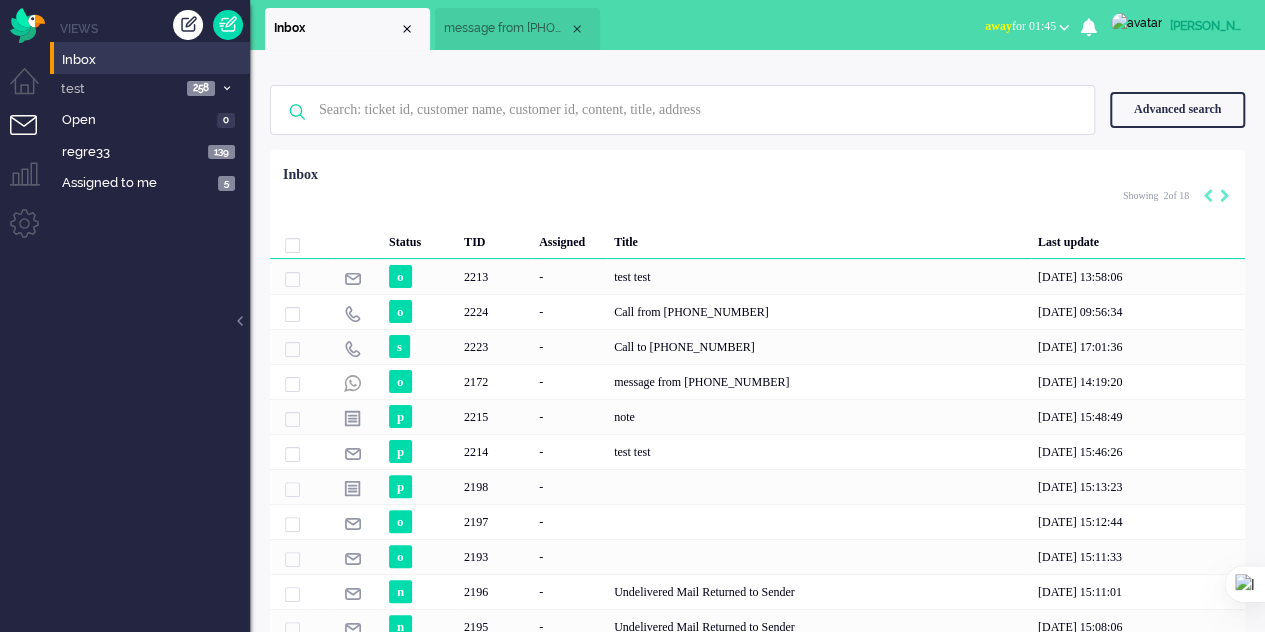 click on "message from +34634395895" at bounding box center (506, 28) 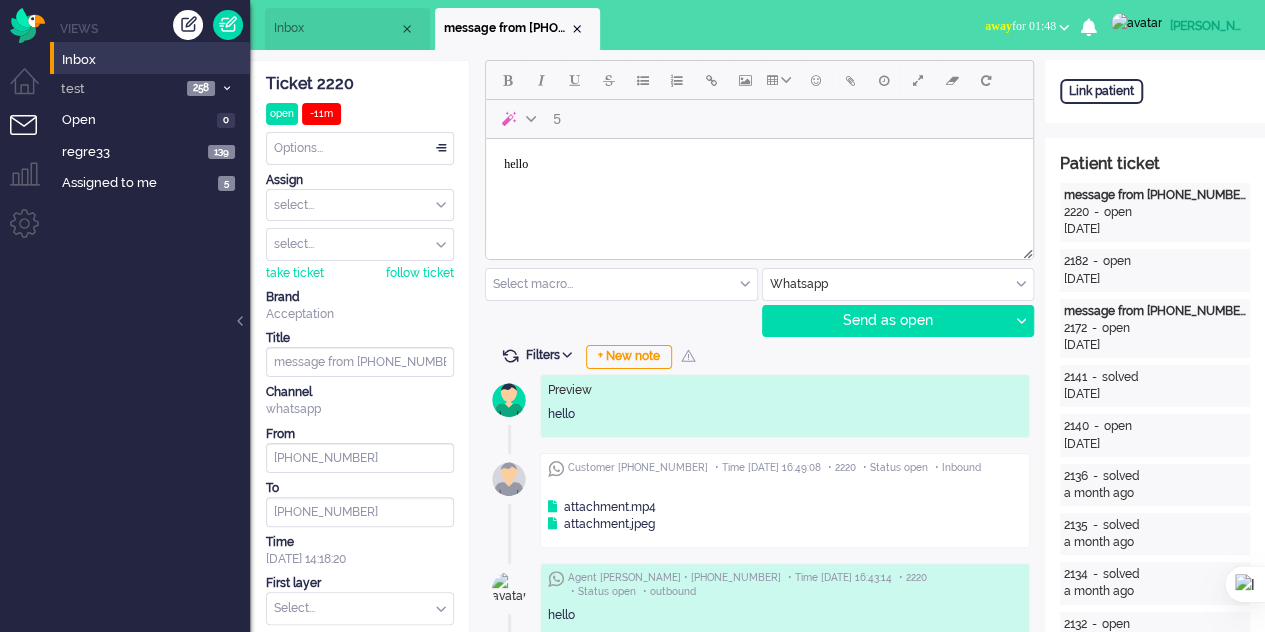 click on "Inbox" at bounding box center [347, 29] 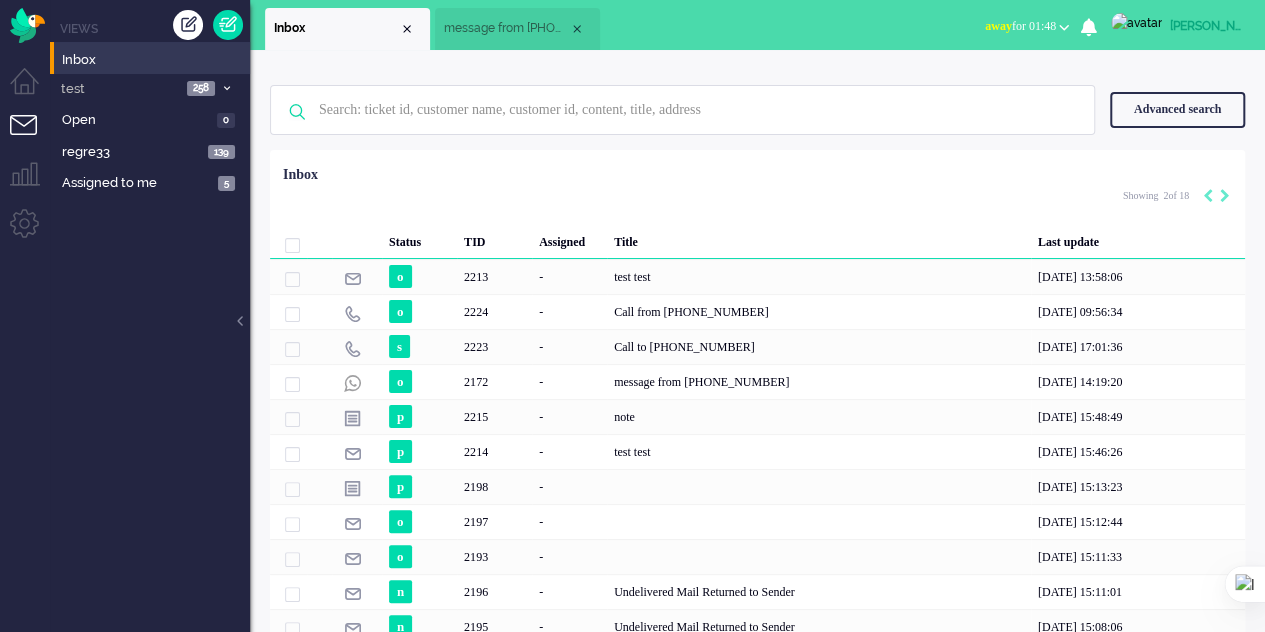 click on "message from +34634395895" at bounding box center (506, 28) 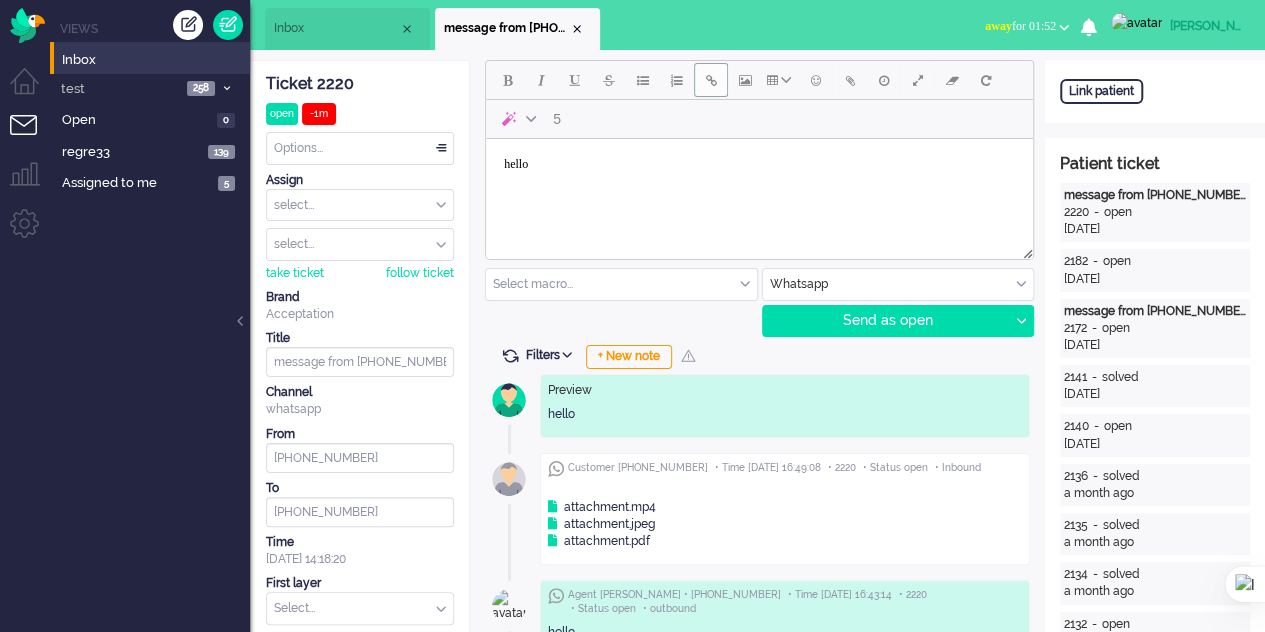 click at bounding box center (711, 80) 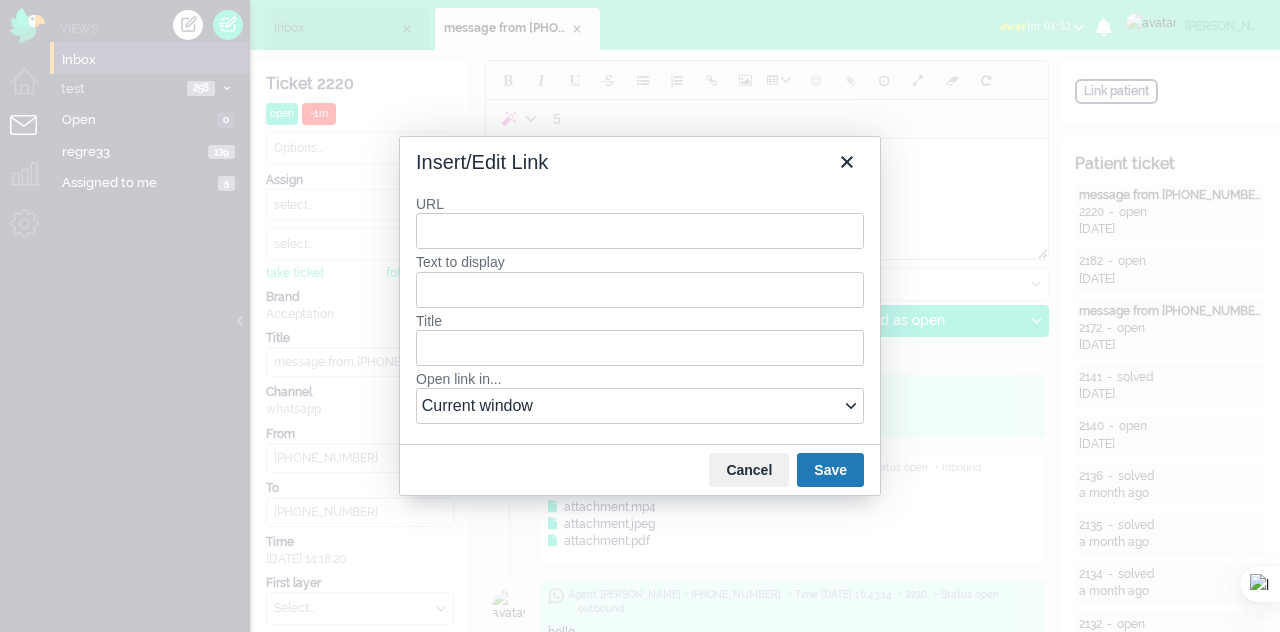type on "e" 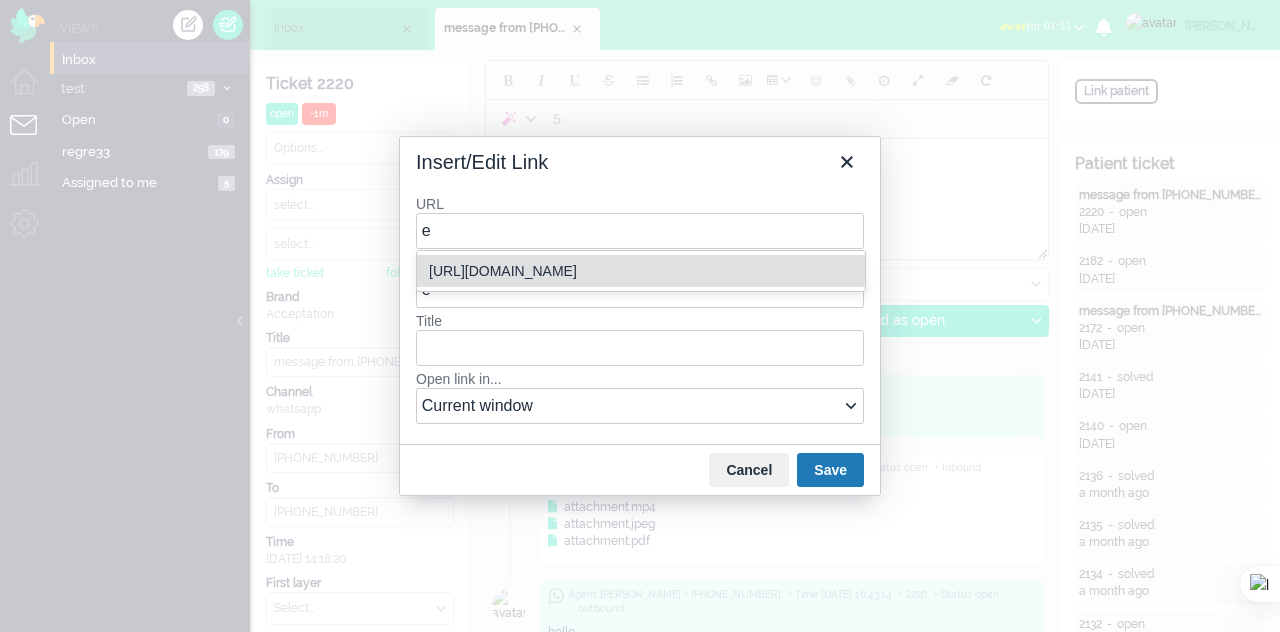 click on "https://elainedesigns.es/" at bounding box center (643, 271) 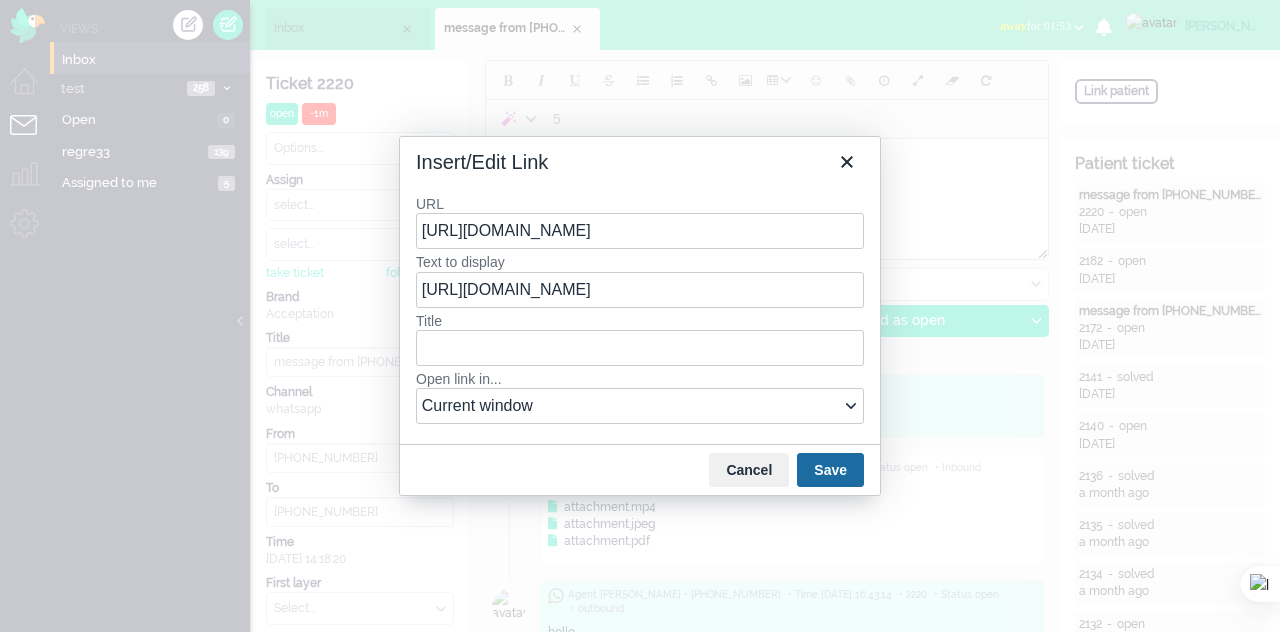 click on "Save" at bounding box center (830, 470) 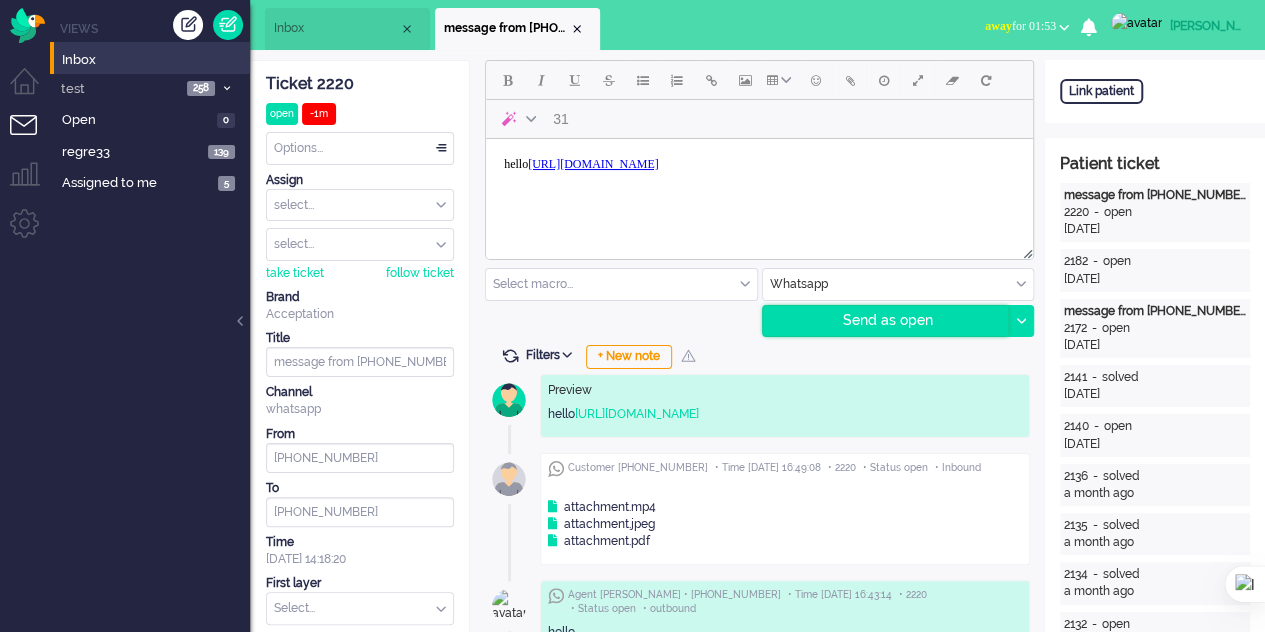 click on "Send as open" at bounding box center (886, 321) 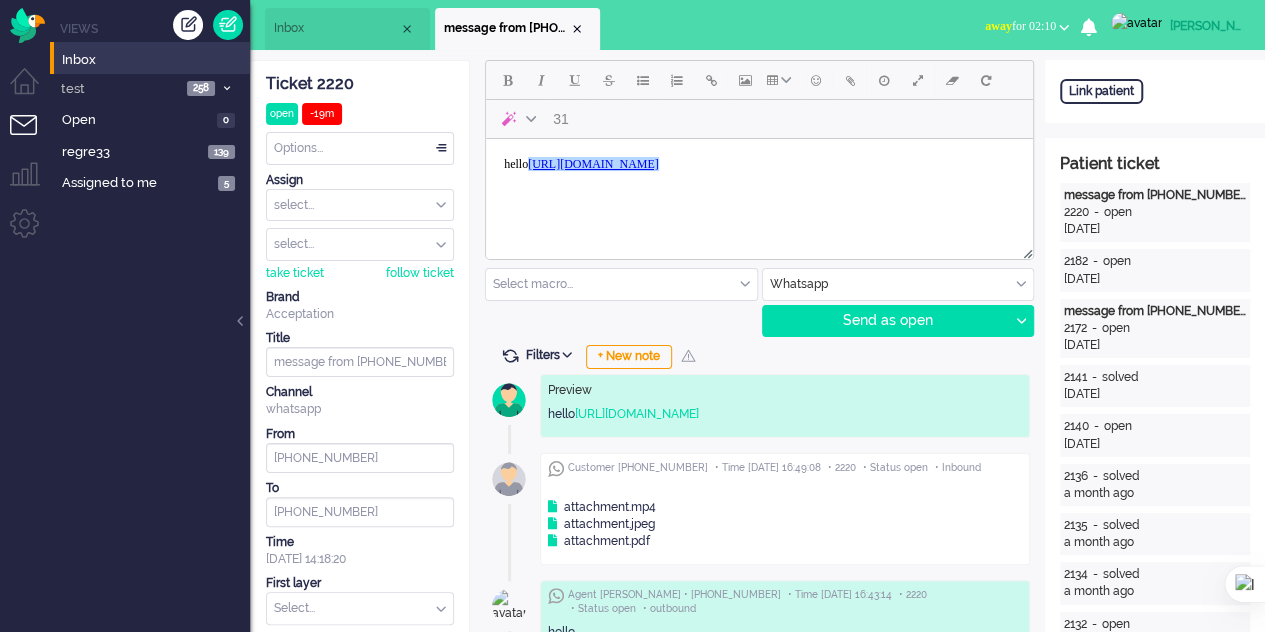 click on "hello  https://elainedesigns.es/﻿" at bounding box center (759, 164) 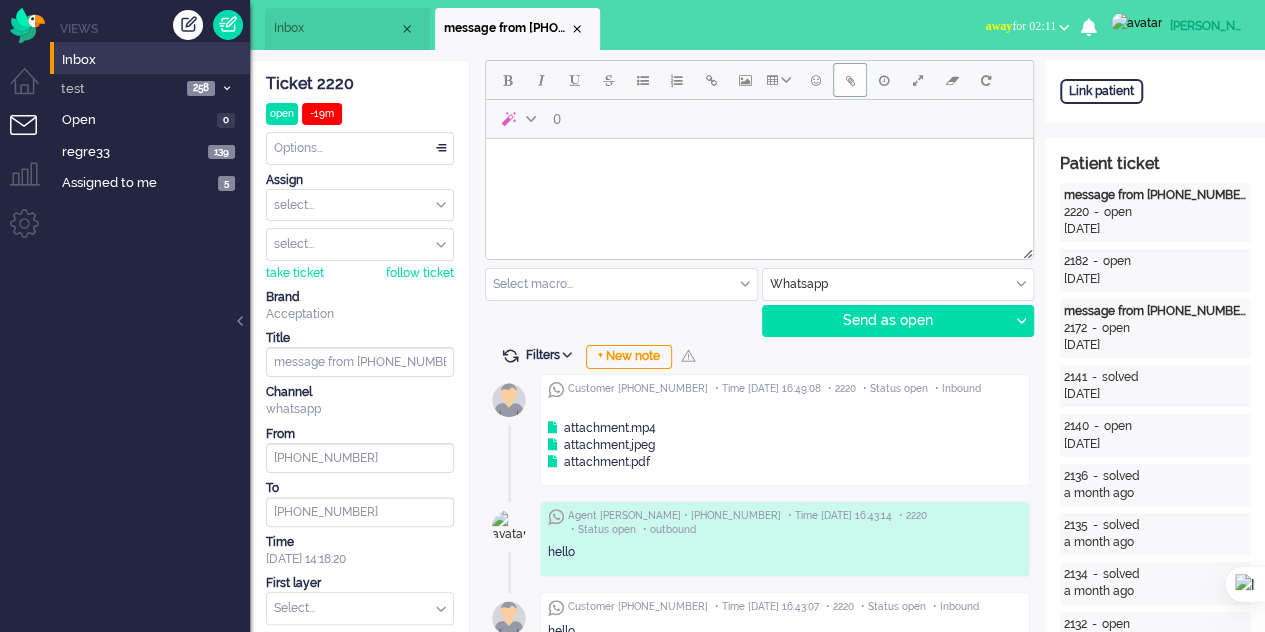 click at bounding box center [850, 80] 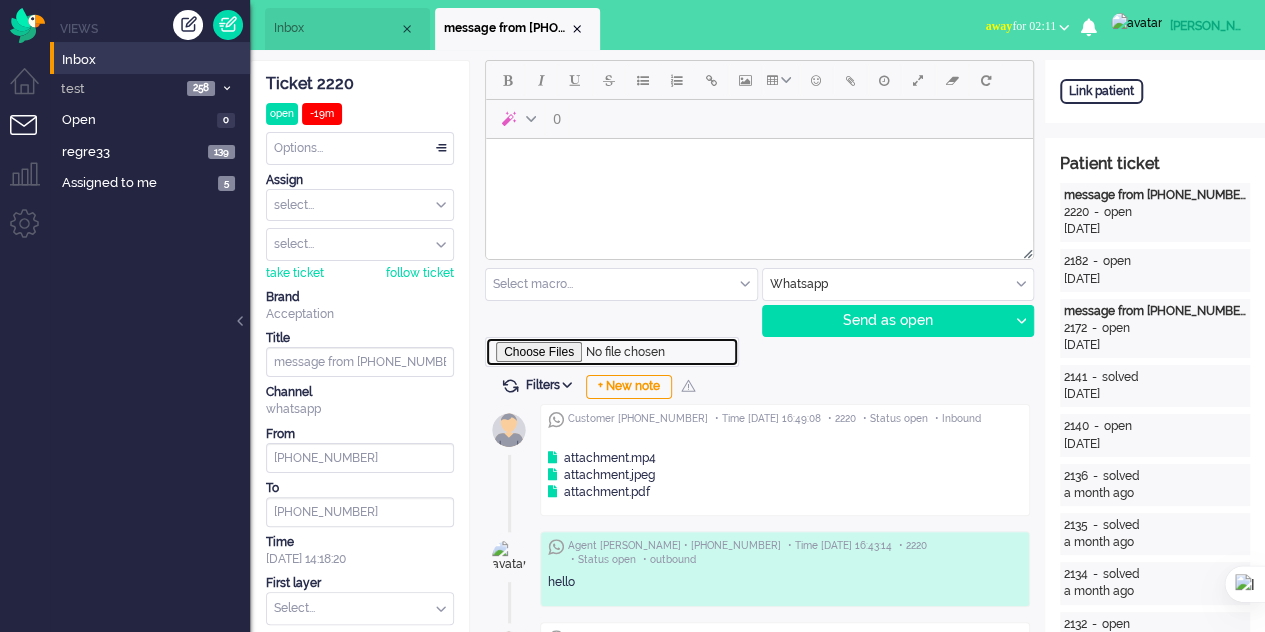 click at bounding box center (612, 352) 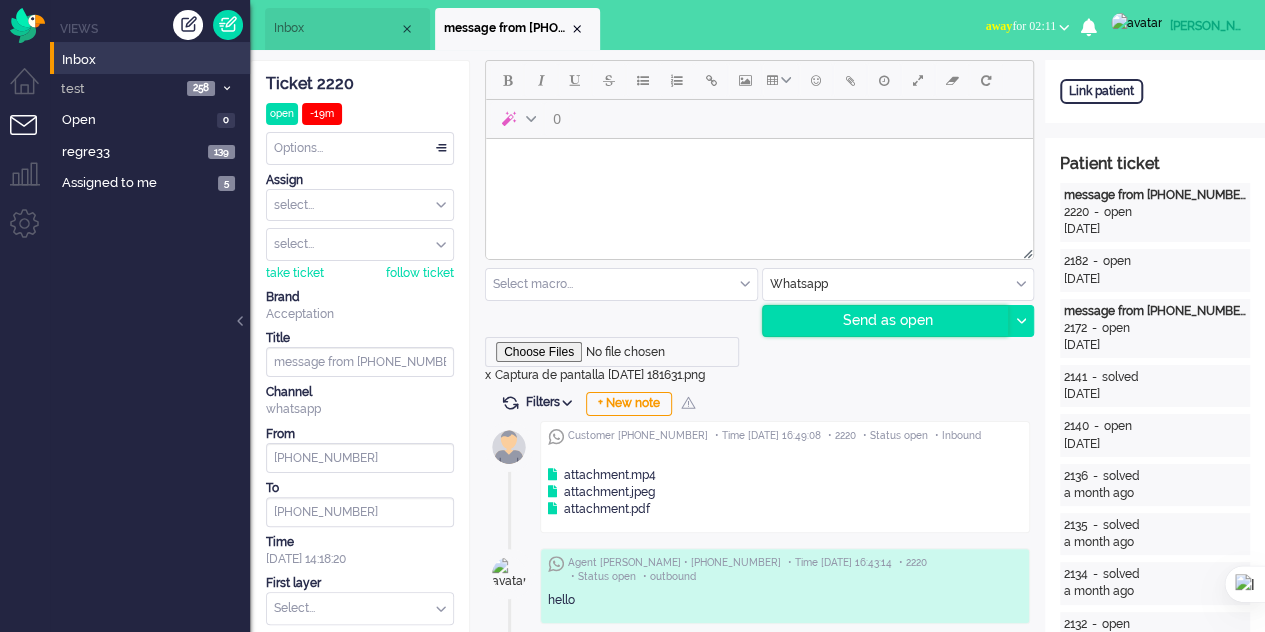 click on "Send as open" at bounding box center [886, 321] 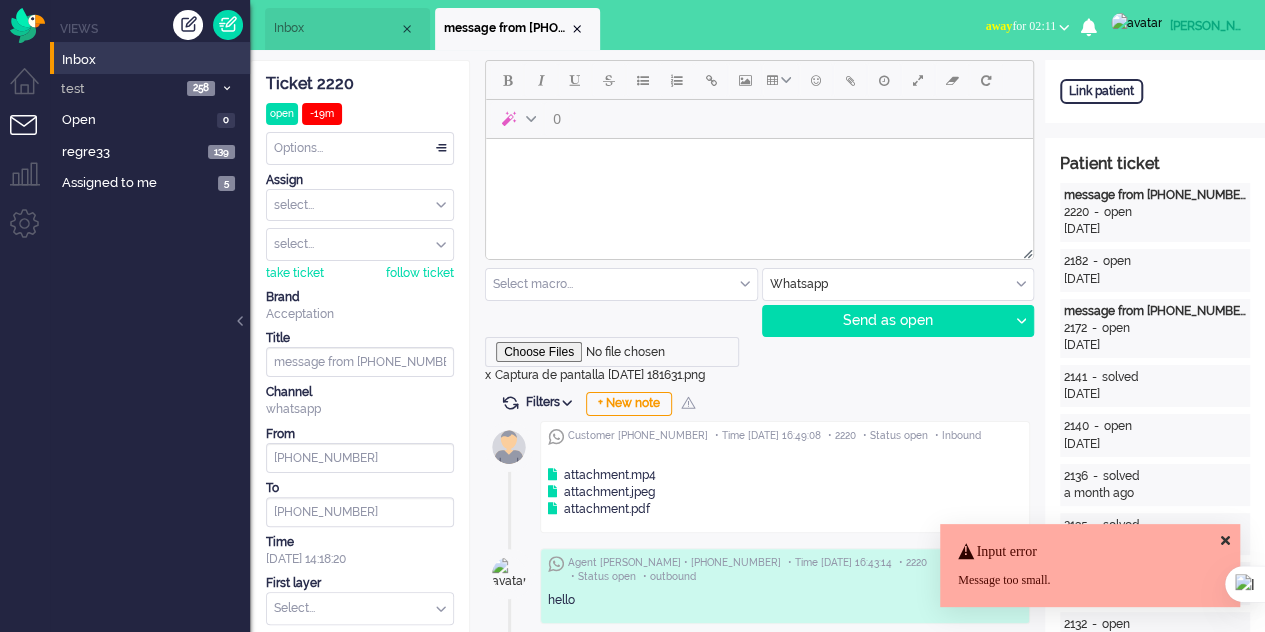 click at bounding box center [759, 164] 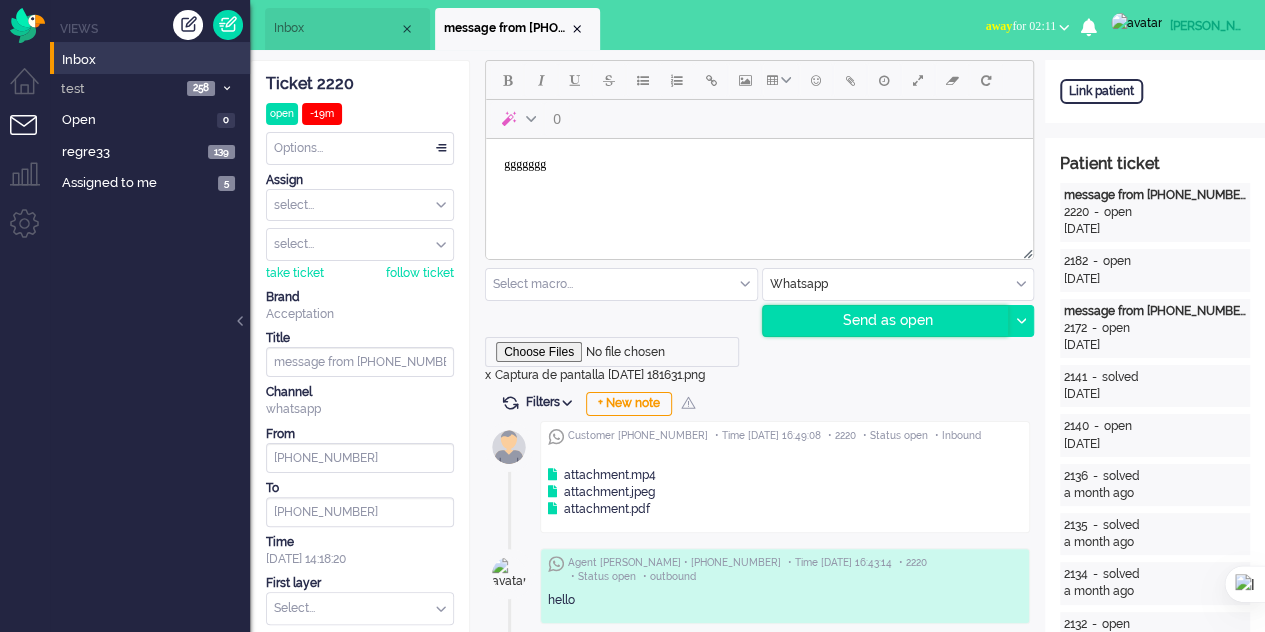 click on "Send as open" at bounding box center [886, 321] 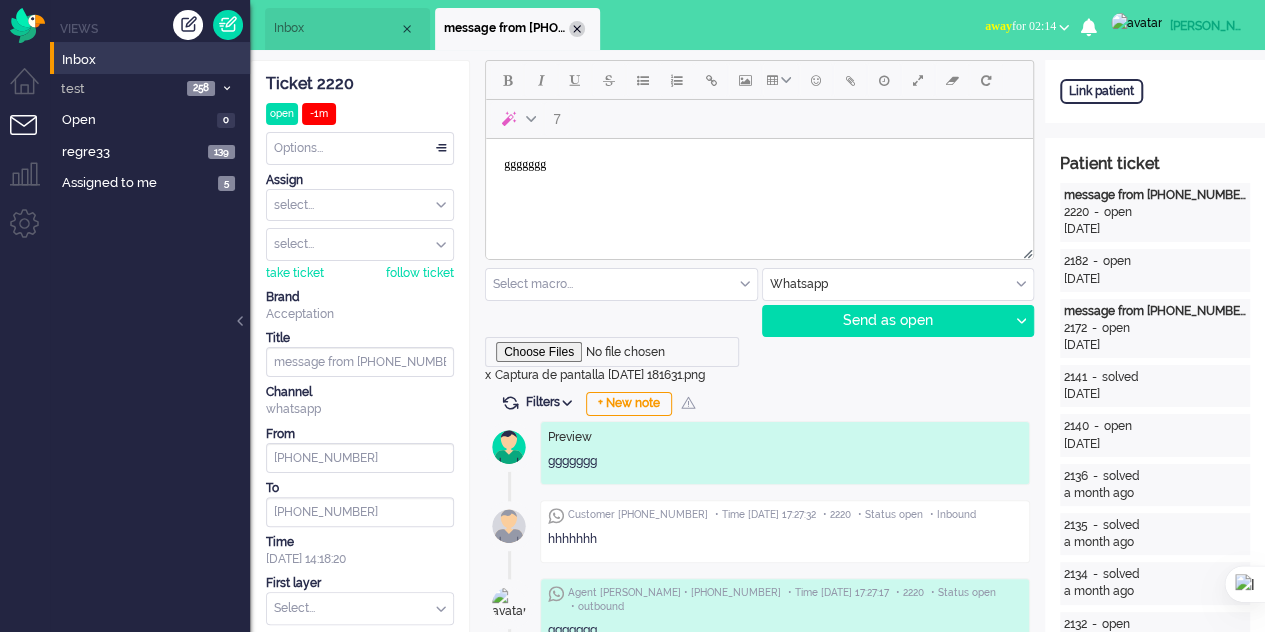 click at bounding box center [577, 29] 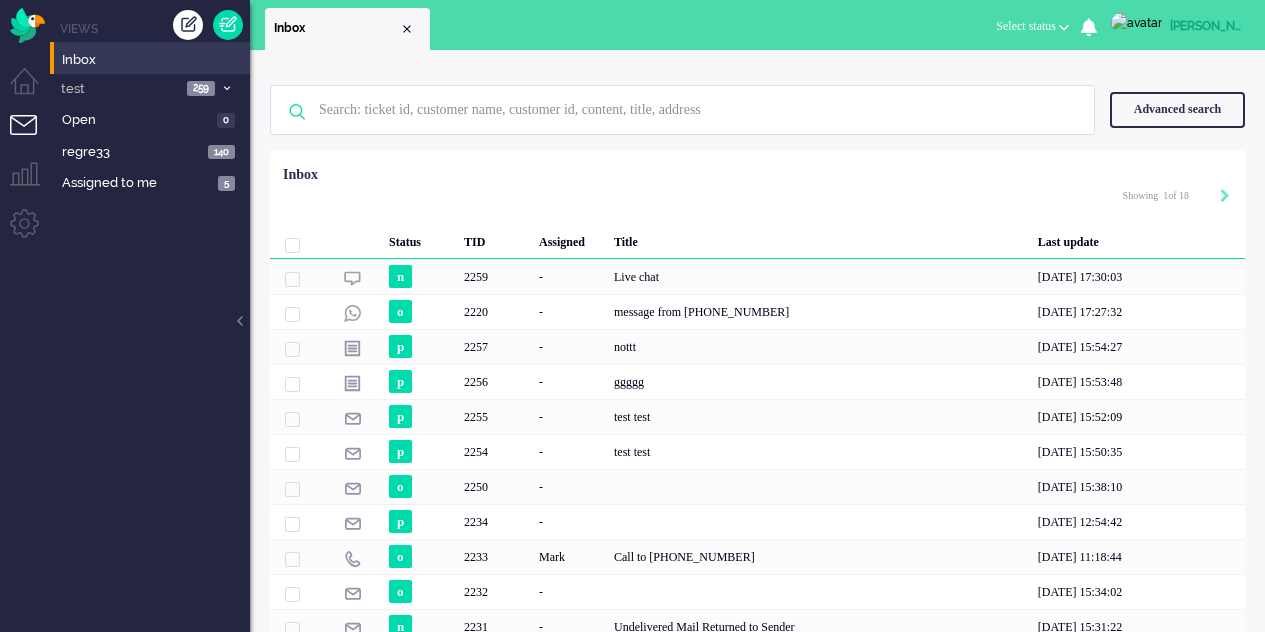 scroll, scrollTop: 0, scrollLeft: 0, axis: both 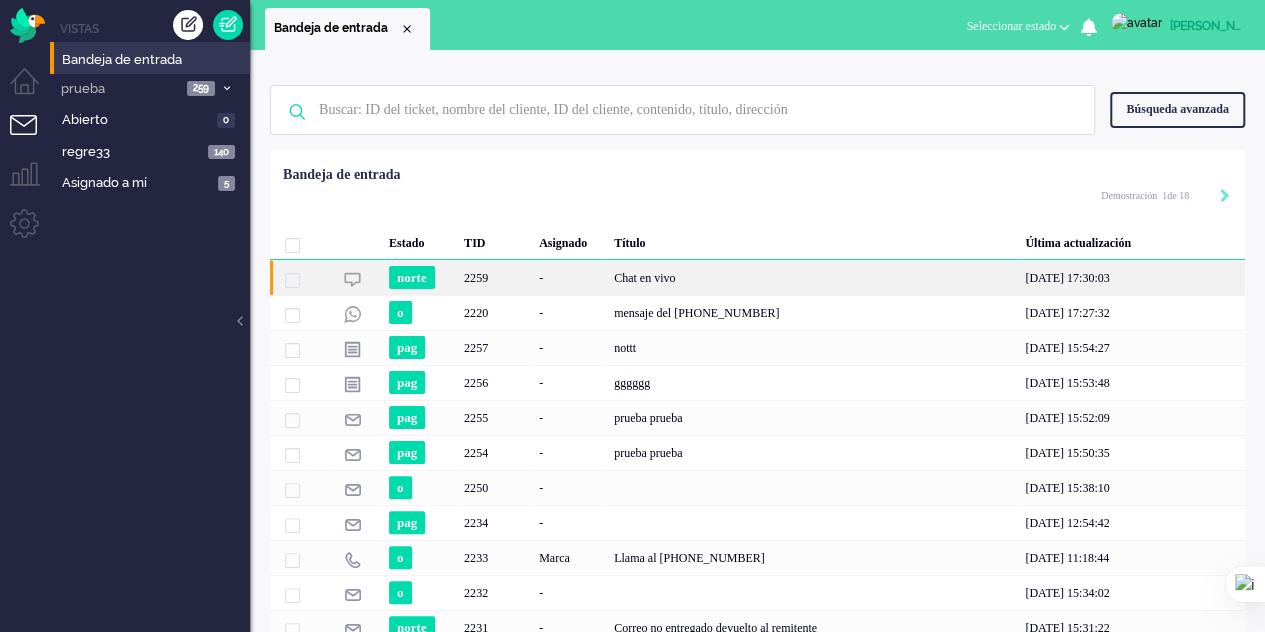 click on "2259" 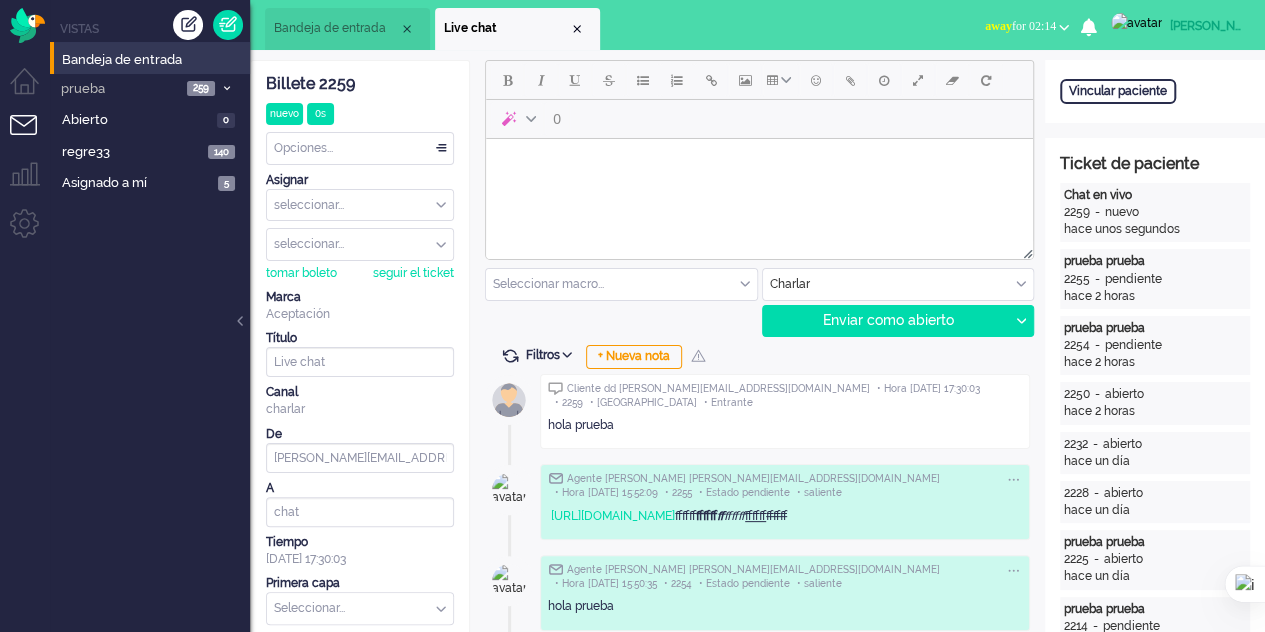 scroll, scrollTop: 0, scrollLeft: 0, axis: both 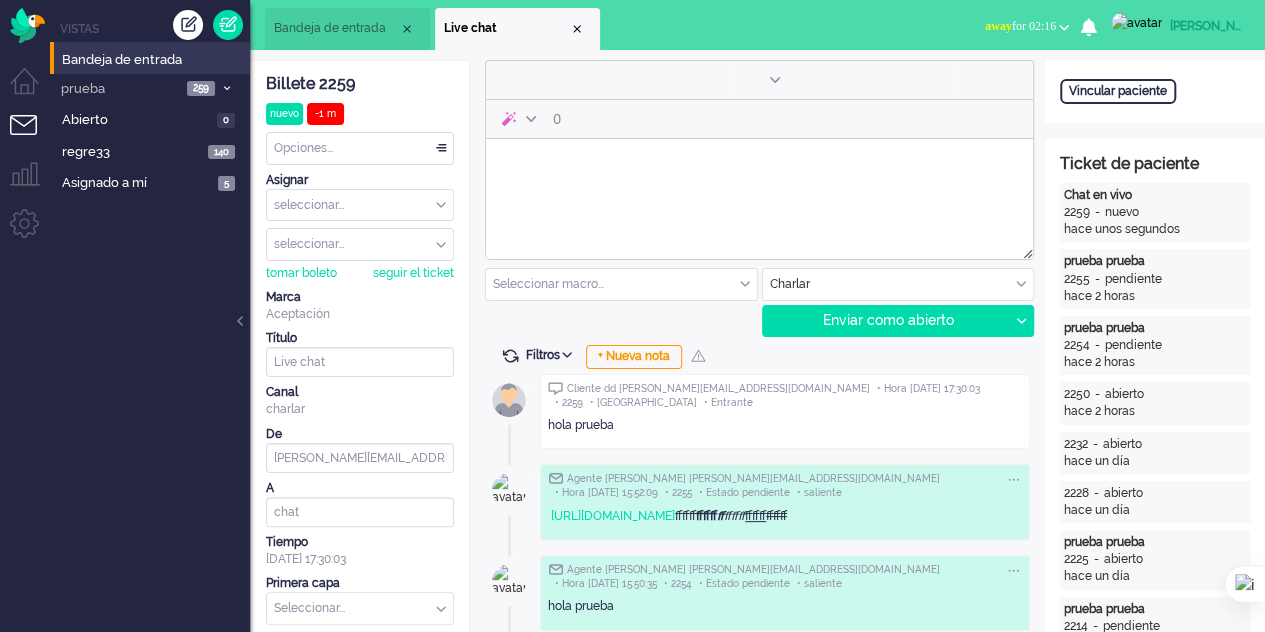 type 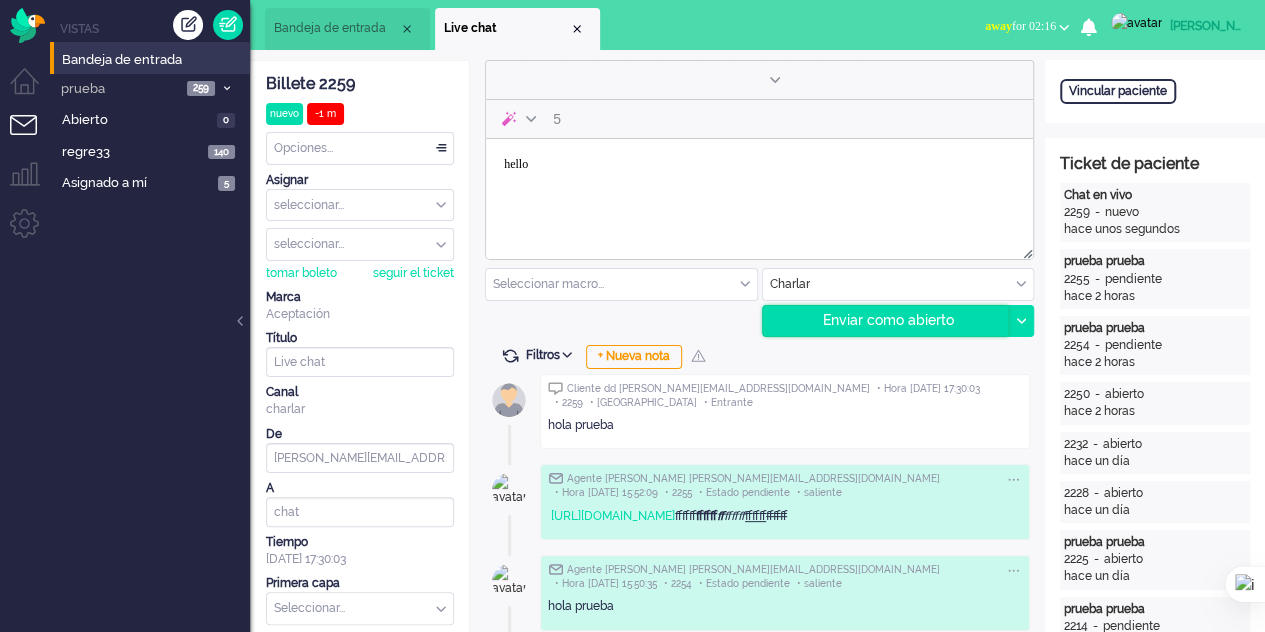 click on "Enviar como abierto" at bounding box center (886, 321) 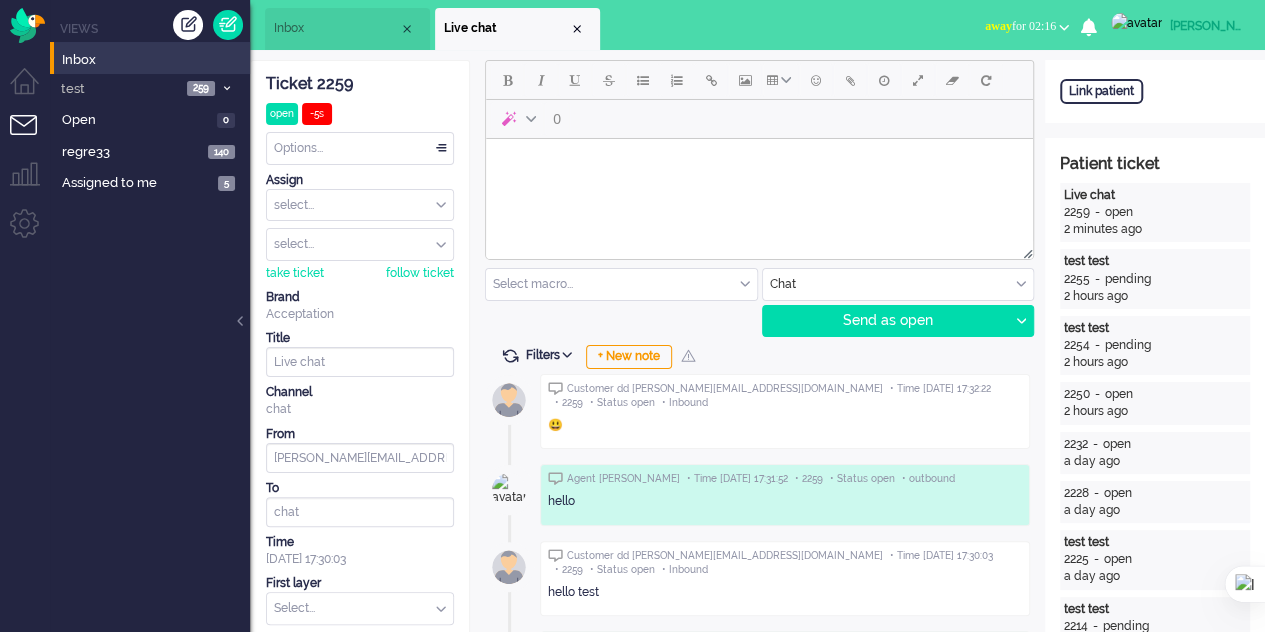 click at bounding box center [759, 164] 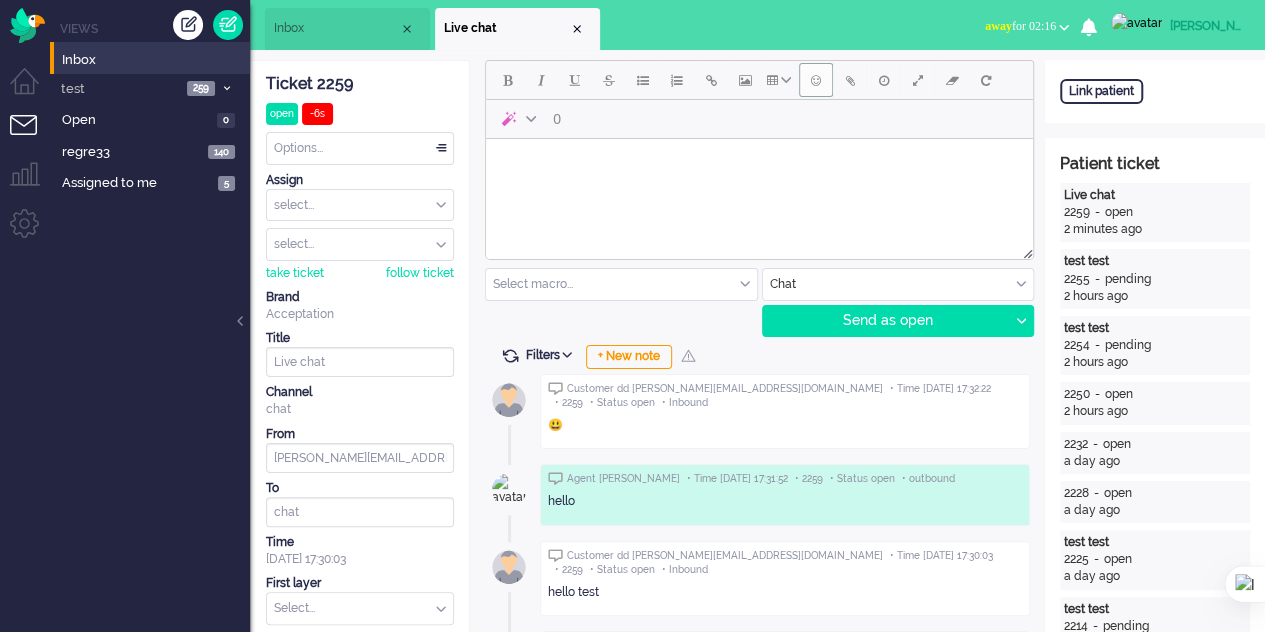 click at bounding box center (816, 80) 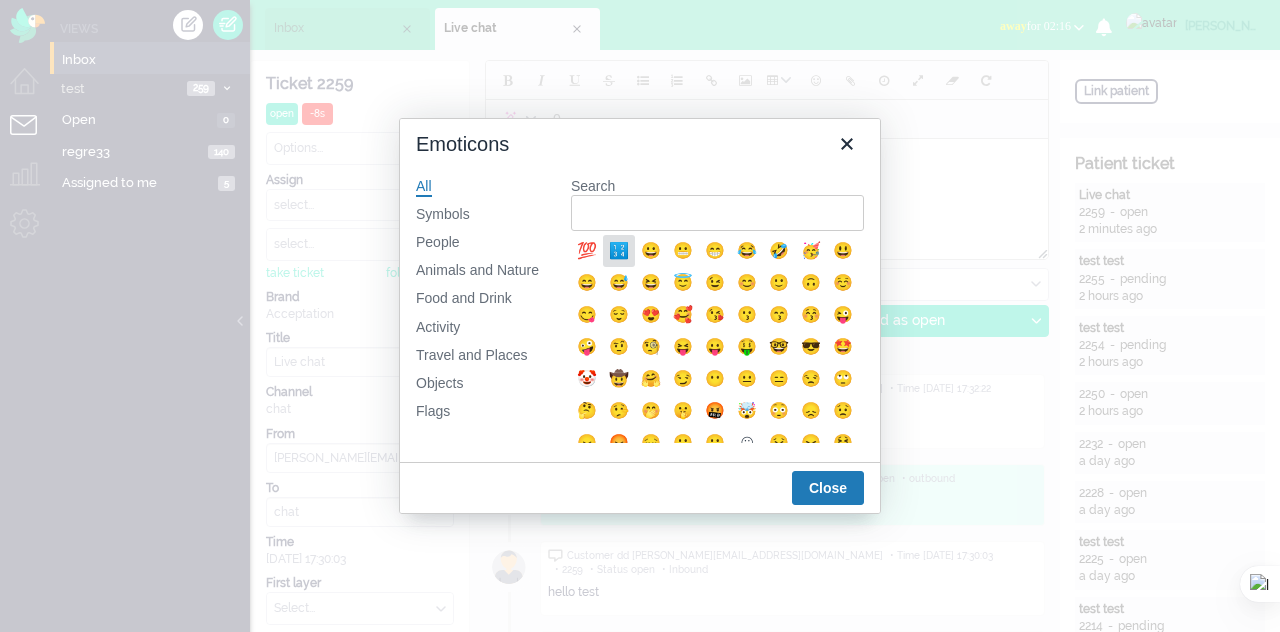 click on "🔢" at bounding box center (619, 251) 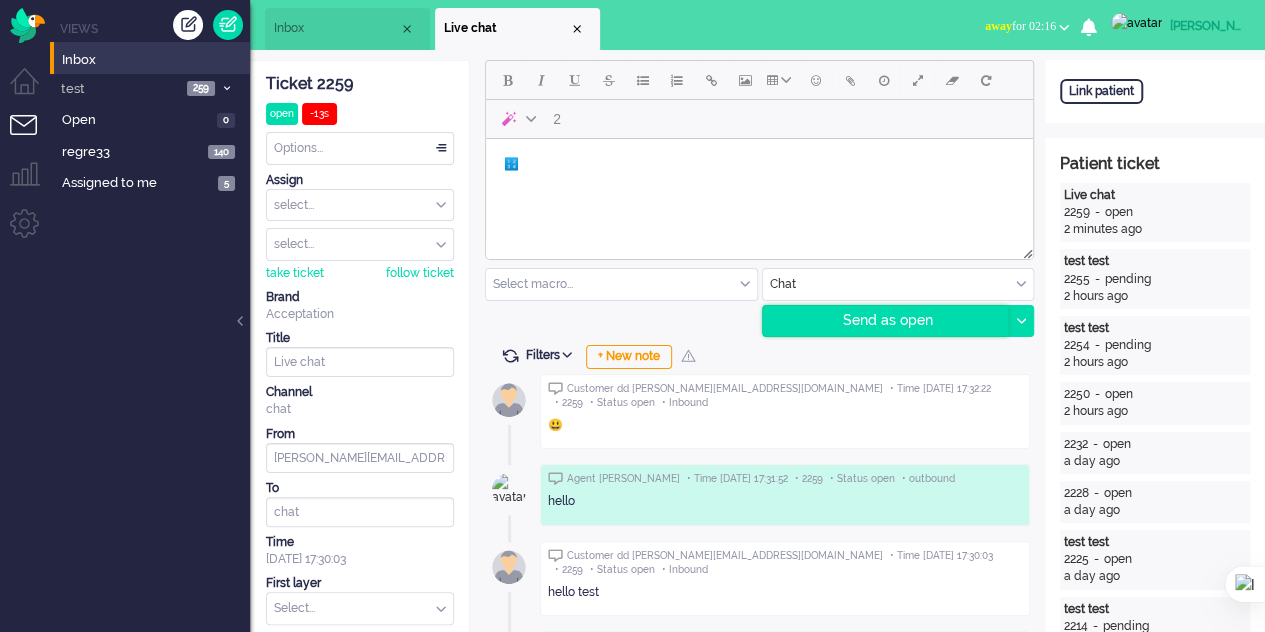 click on "Send as open" at bounding box center [886, 321] 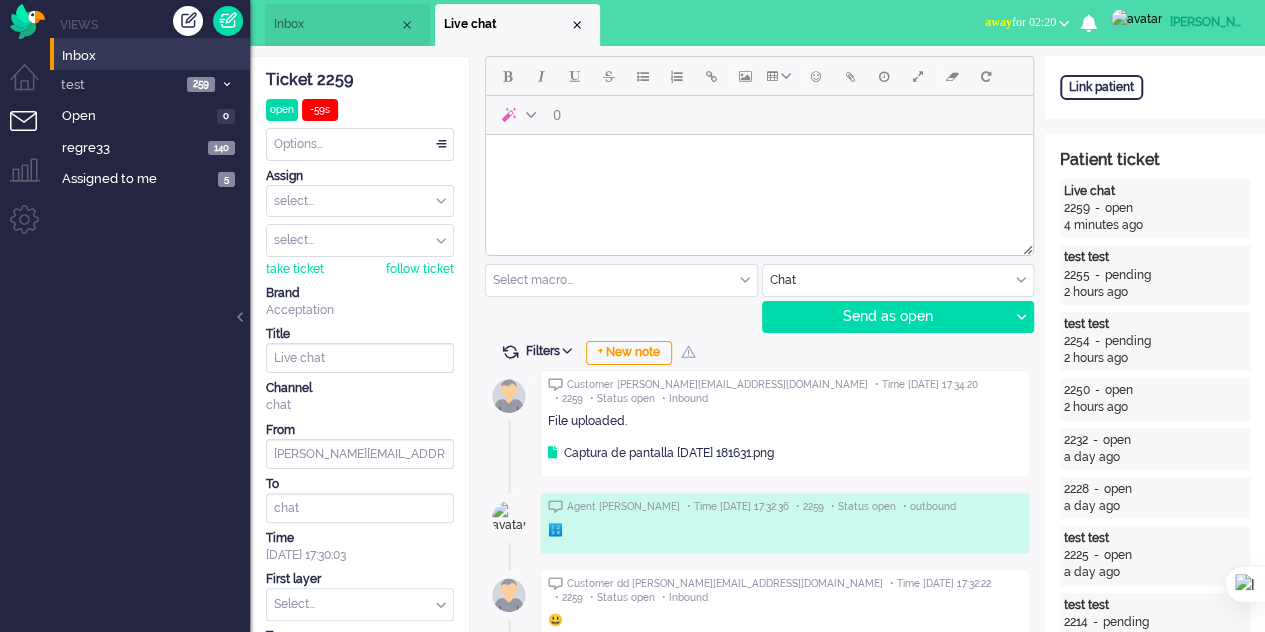 scroll, scrollTop: 0, scrollLeft: 0, axis: both 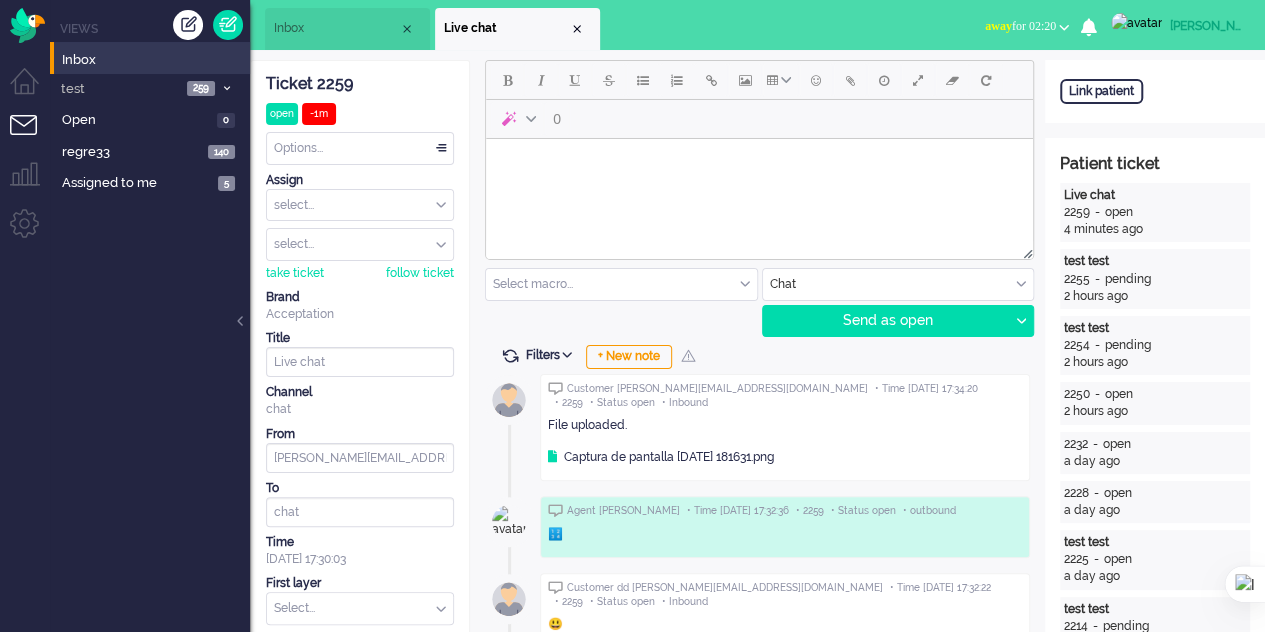 click at bounding box center [759, 164] 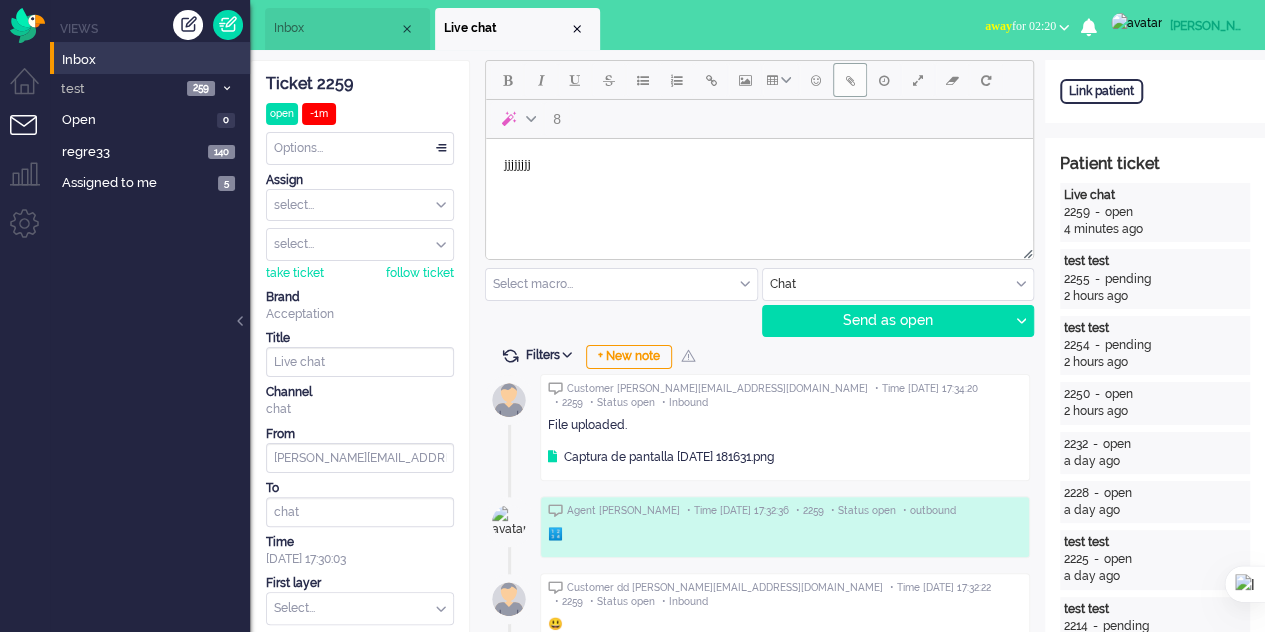 click at bounding box center [850, 80] 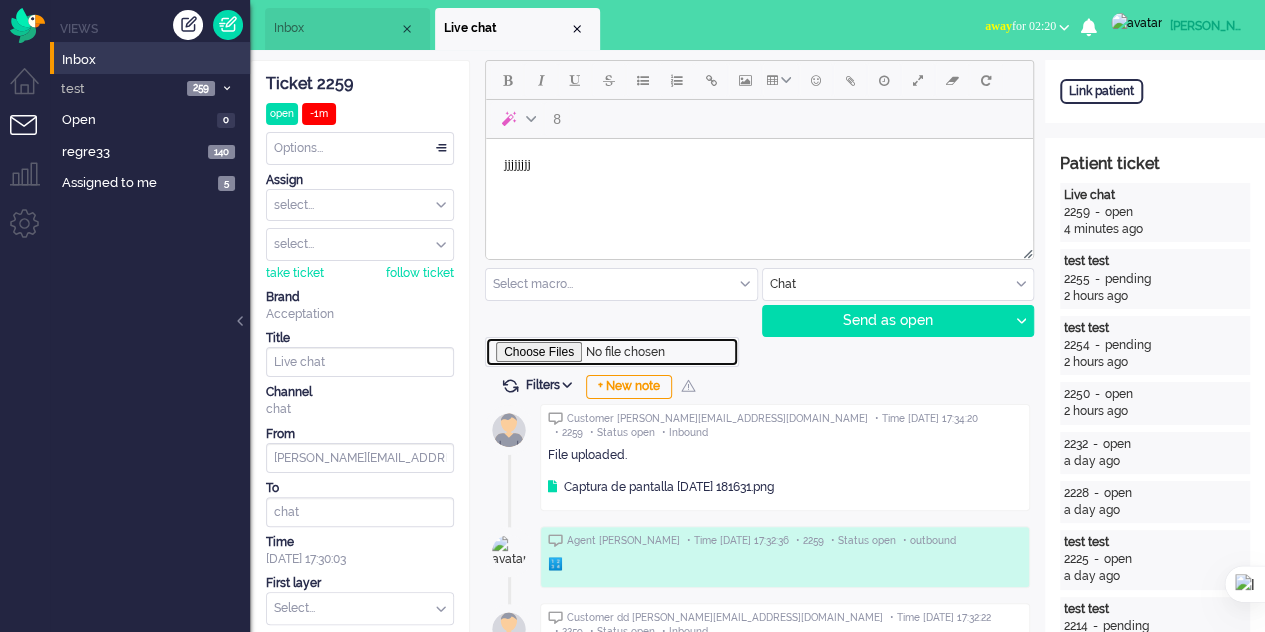click at bounding box center [612, 352] 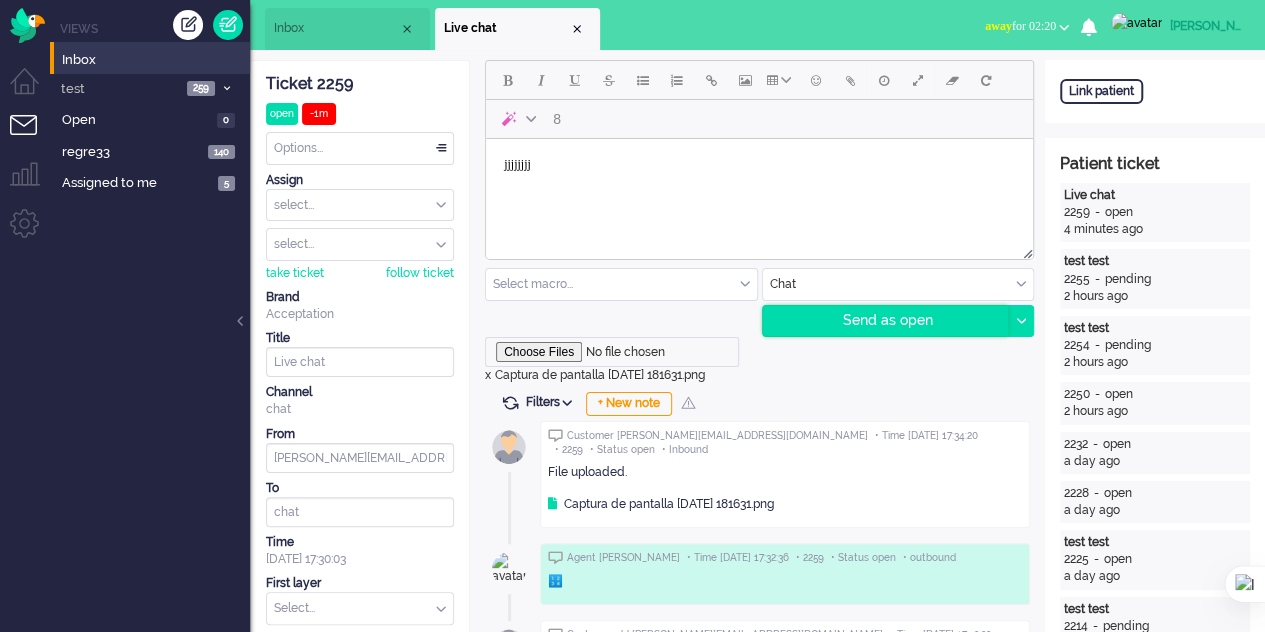 click on "Send as open" at bounding box center (886, 321) 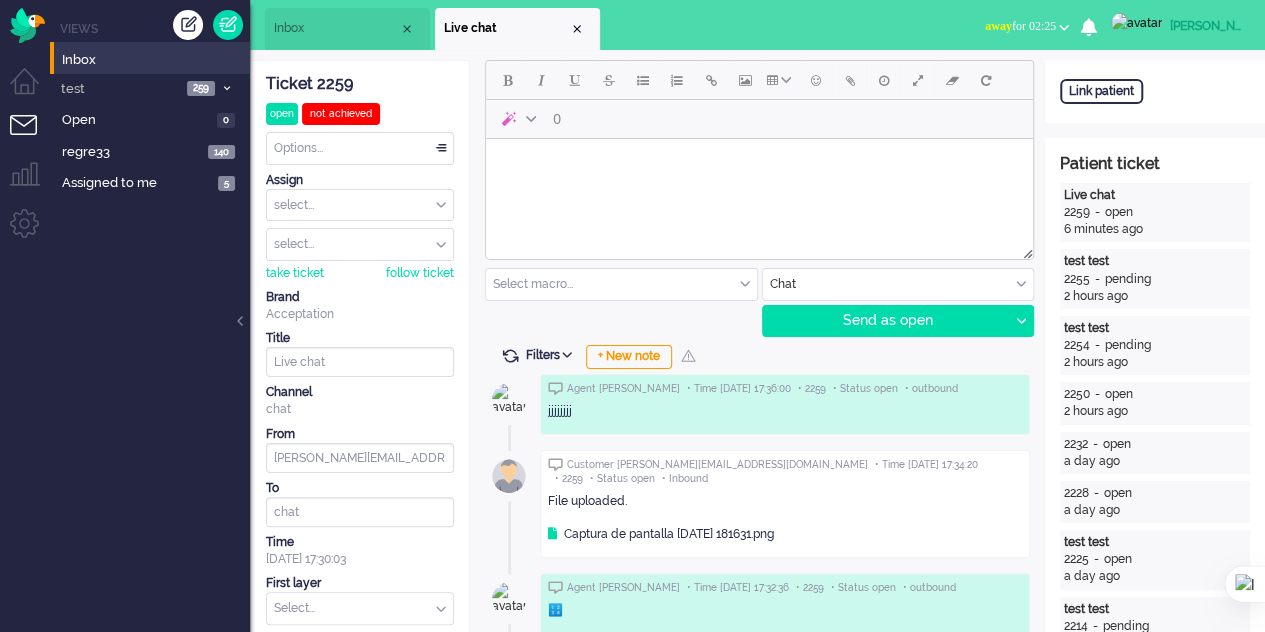 click at bounding box center [1136, 23] 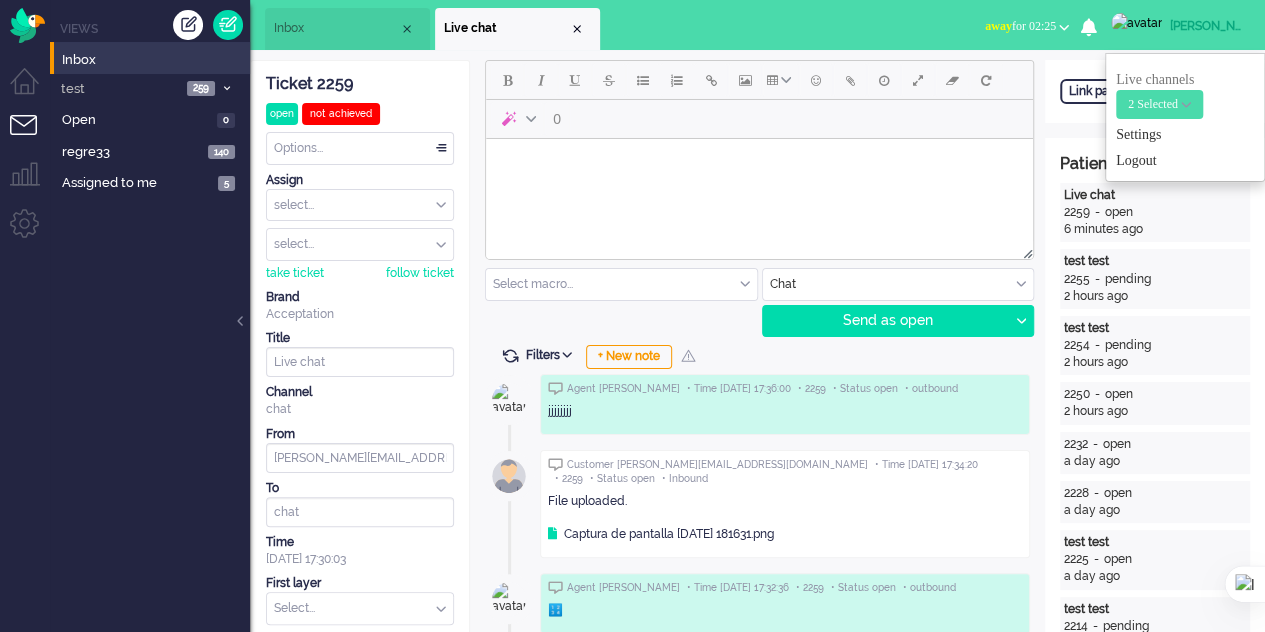 click on "2 Selected" at bounding box center [1159, 104] 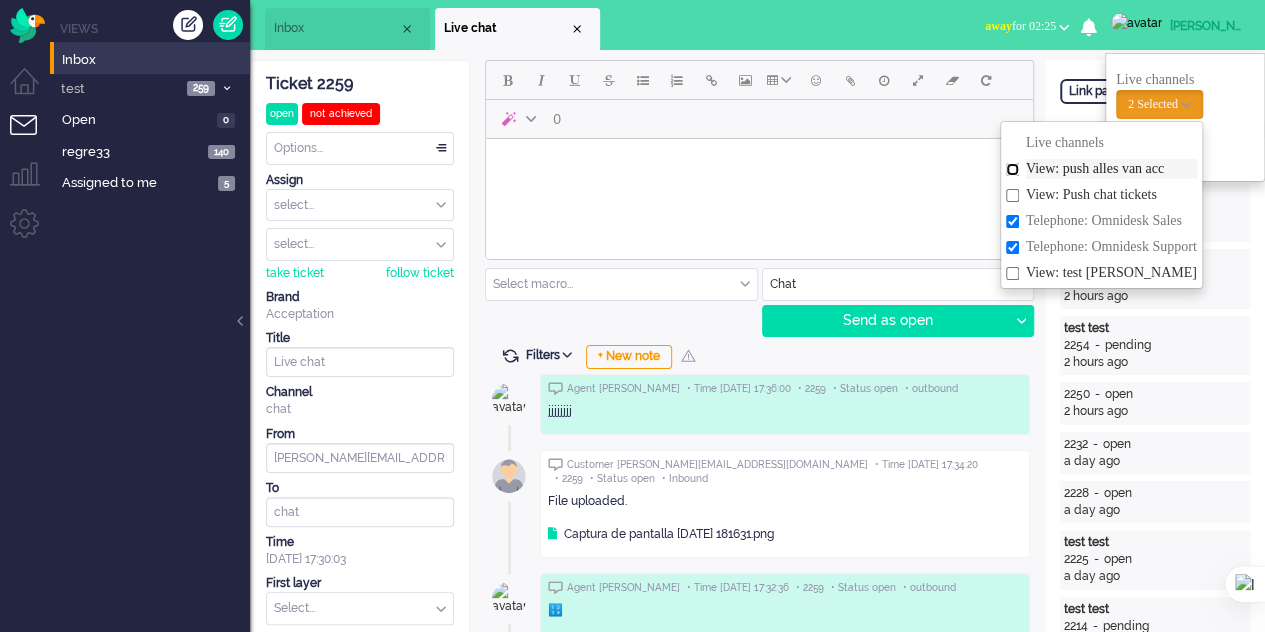 click on "View: push alles van acc" at bounding box center (1012, 169) 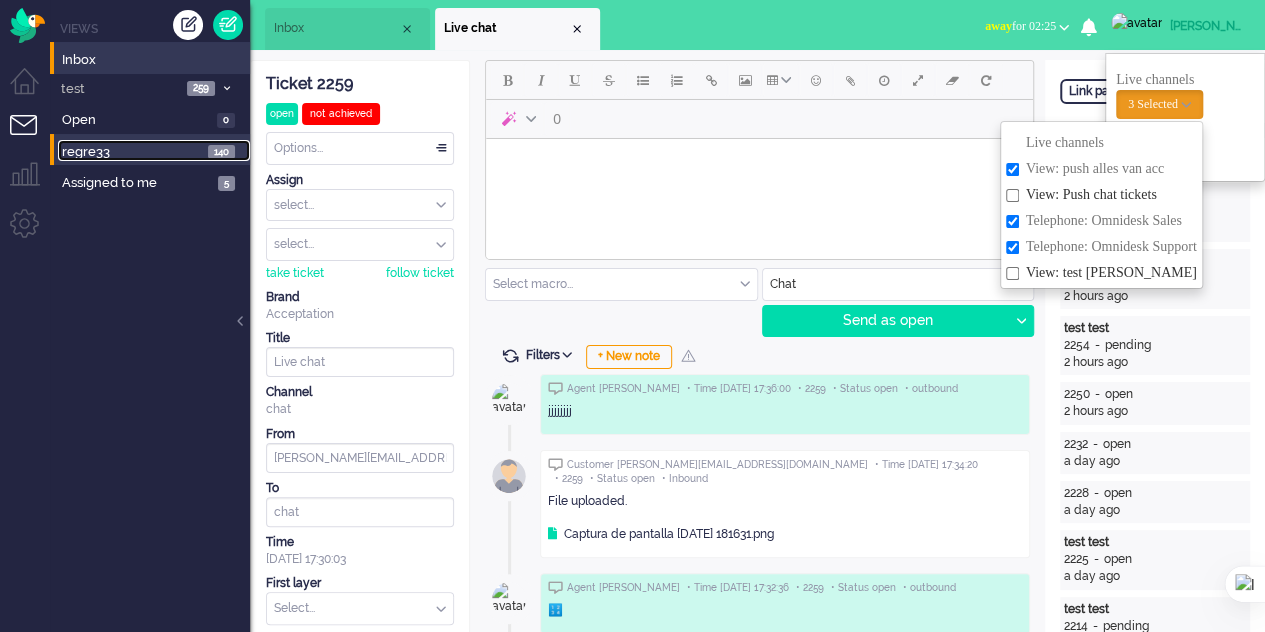 click on "regre33" at bounding box center (132, 152) 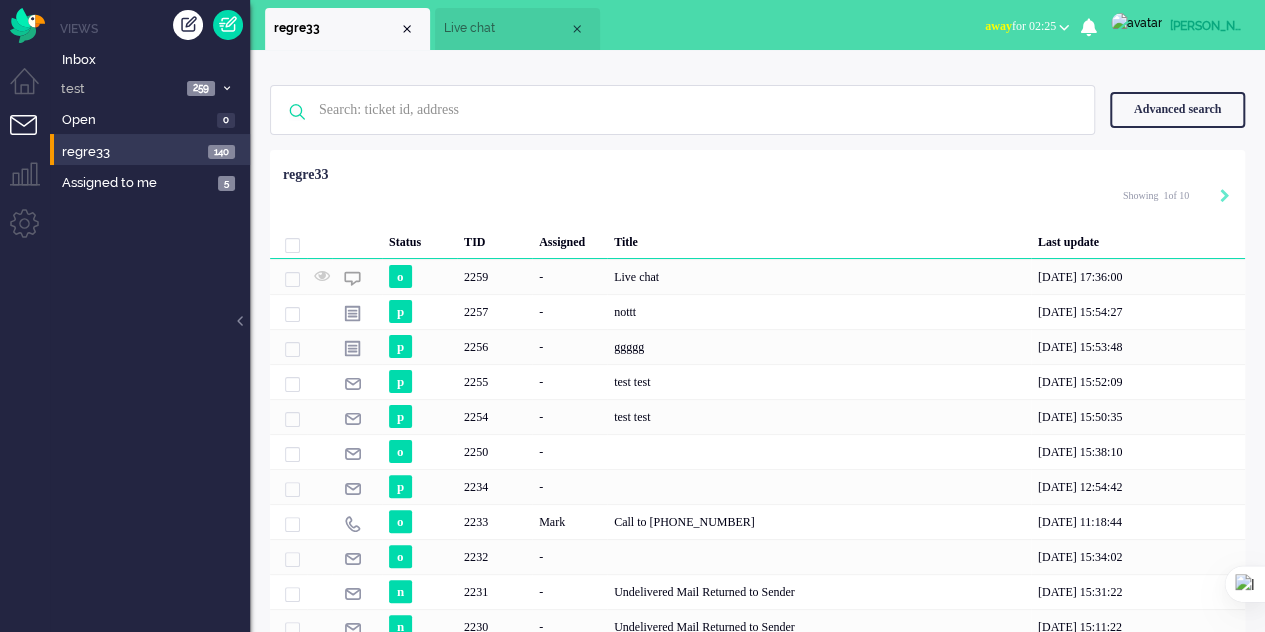 click on "away  for 02:25" at bounding box center [1027, 26] 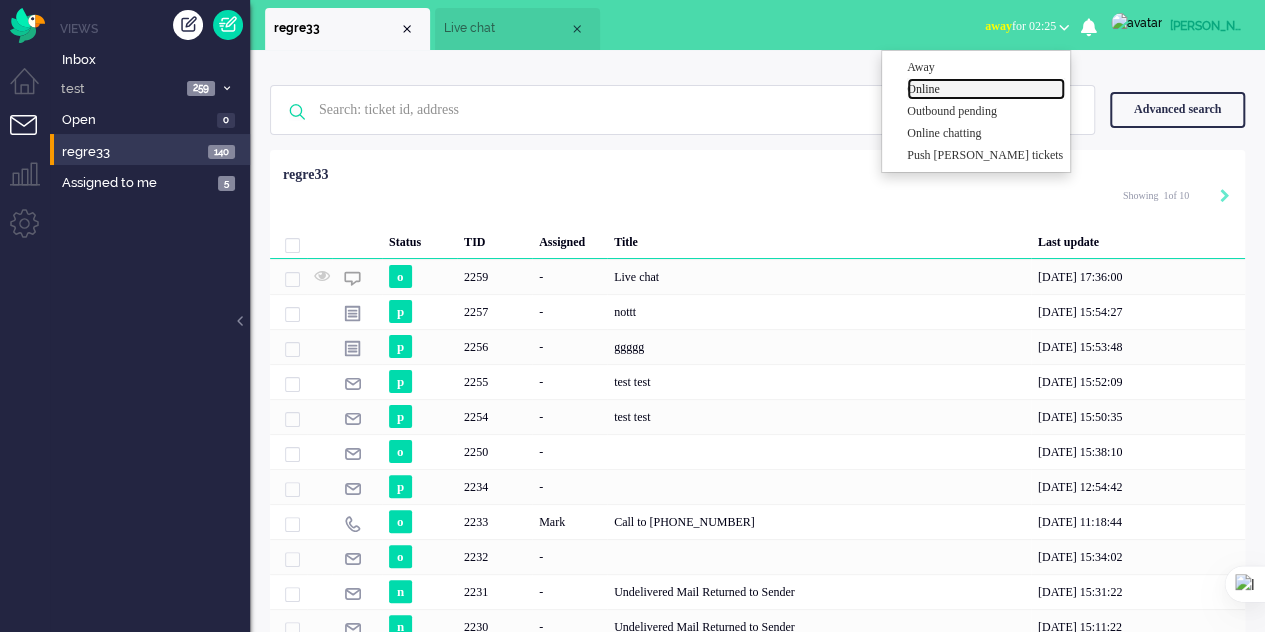 click on "Online" at bounding box center (986, 89) 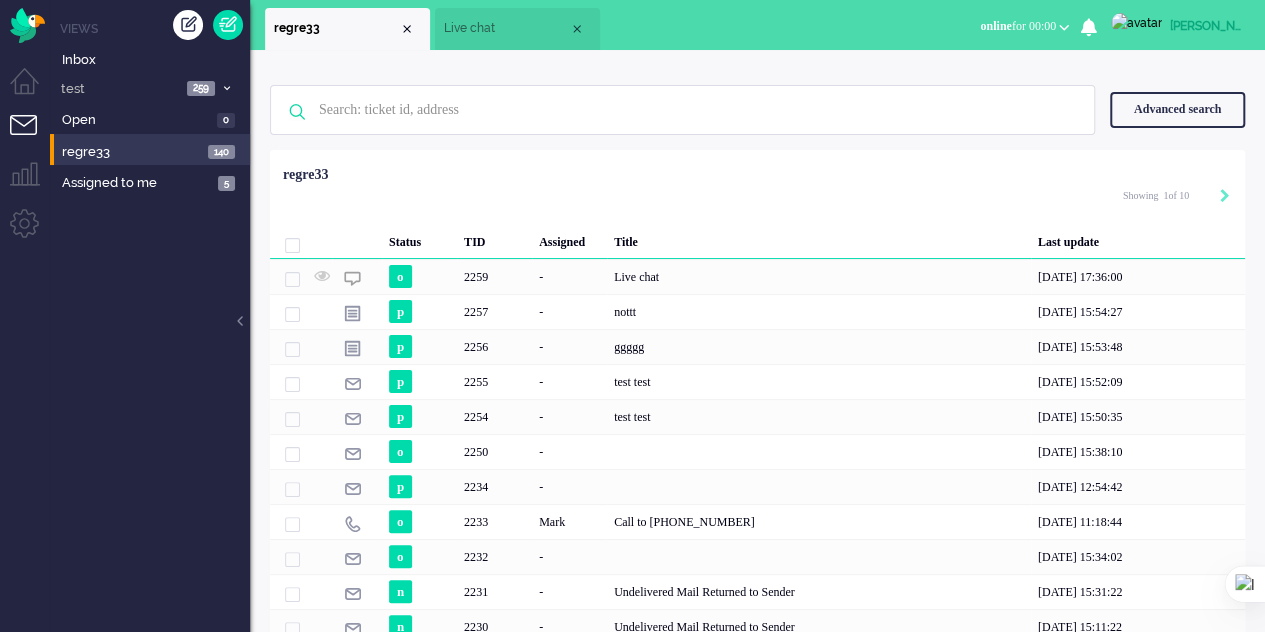 click on "Live chat" at bounding box center (506, 28) 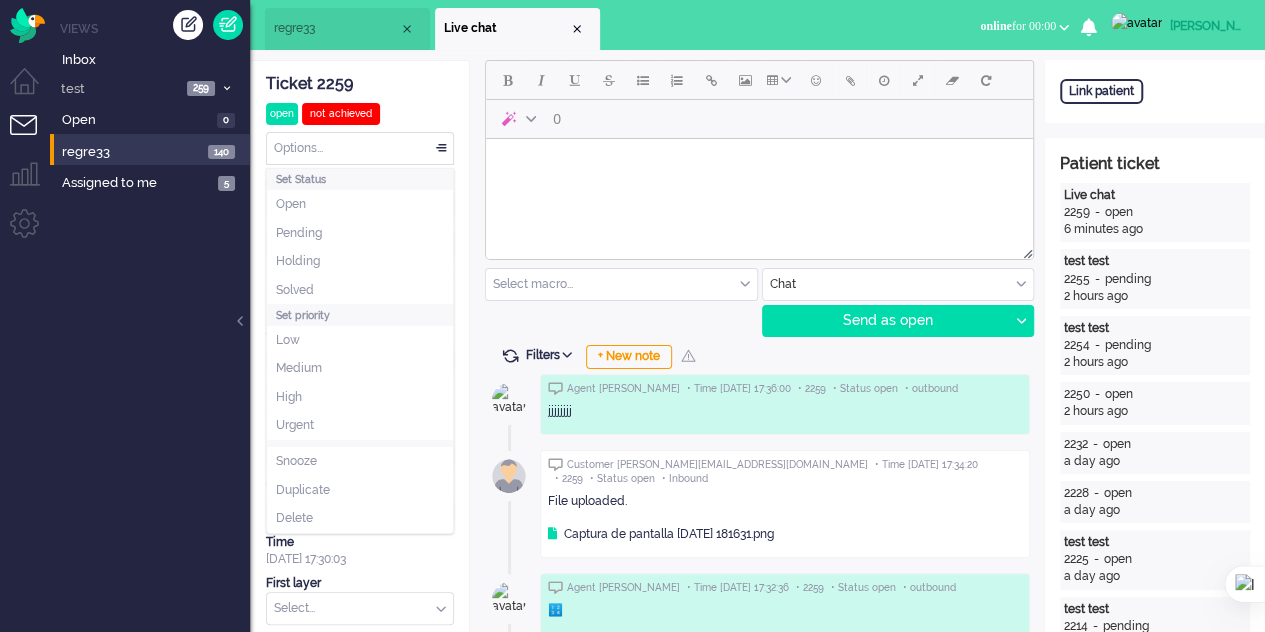 click on "Options..." at bounding box center [360, 148] 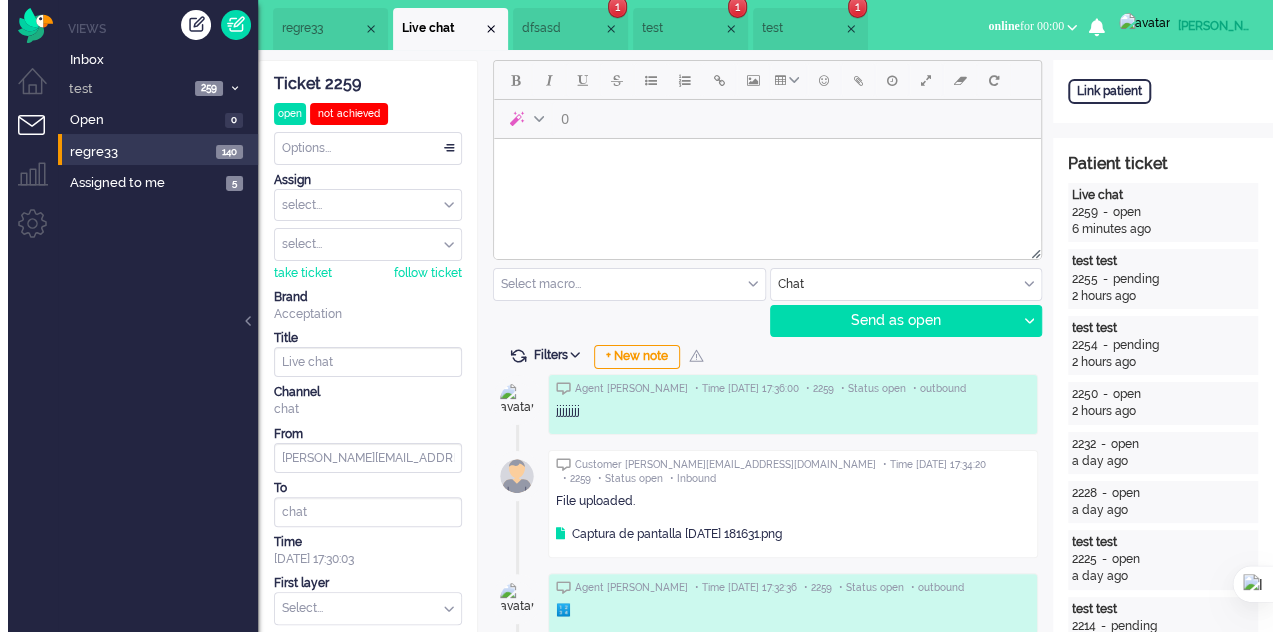 scroll, scrollTop: 0, scrollLeft: 0, axis: both 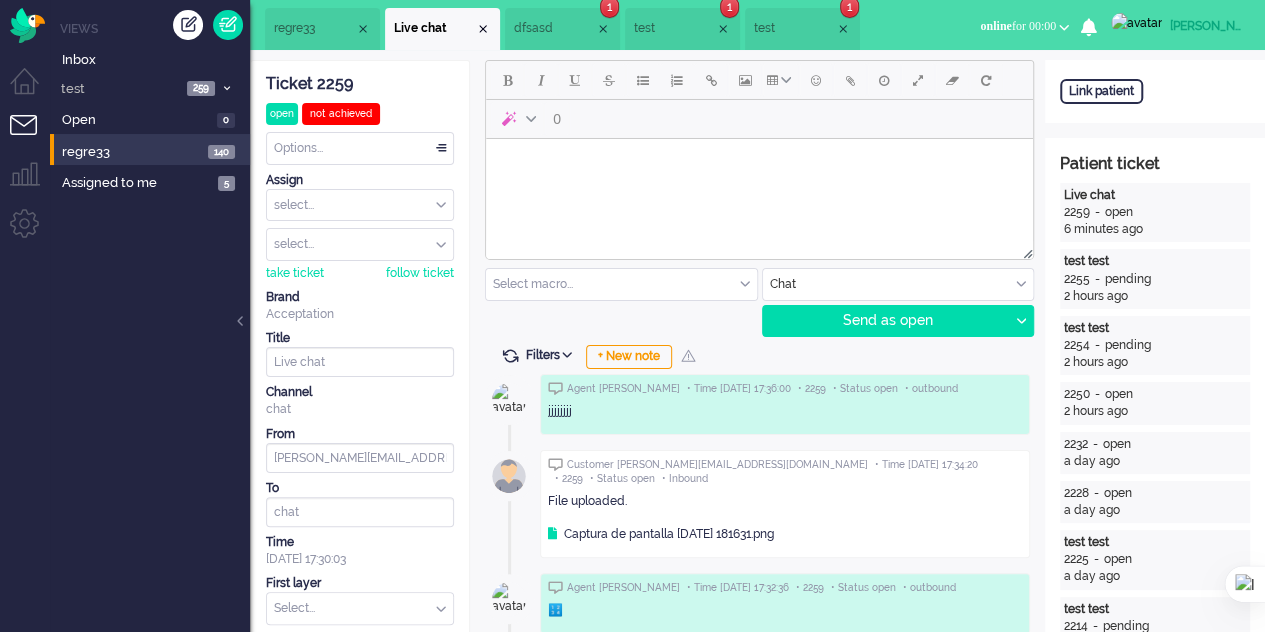 click on "dfsasd" at bounding box center [554, 28] 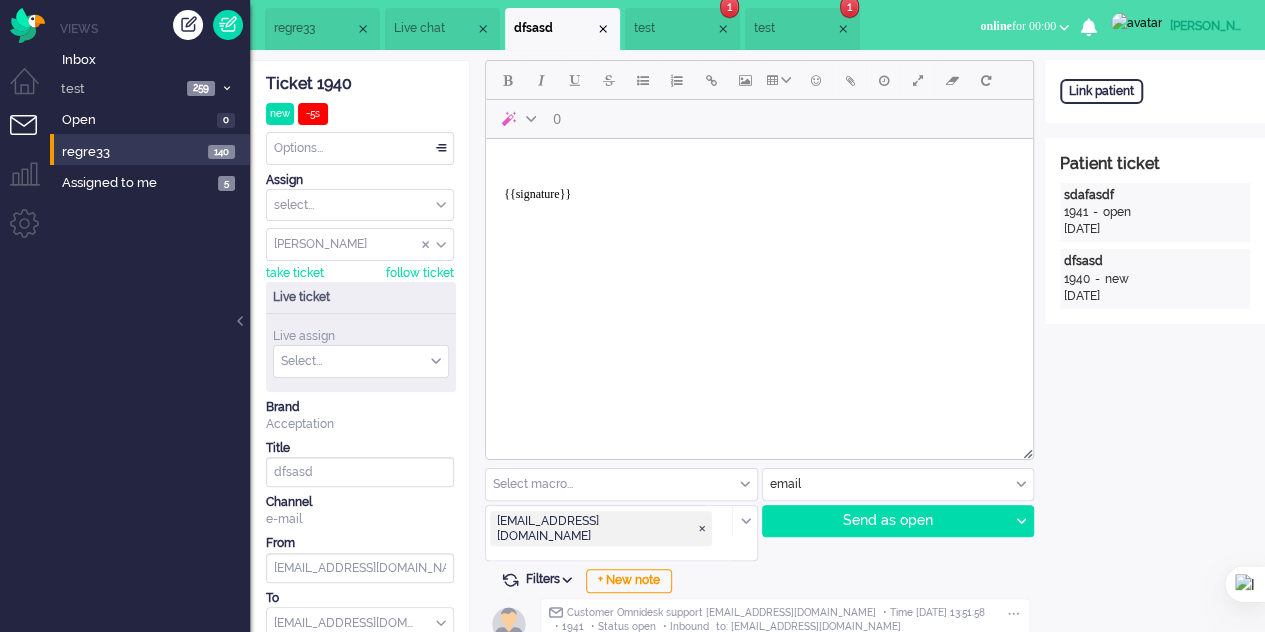 click on "test" at bounding box center [674, 28] 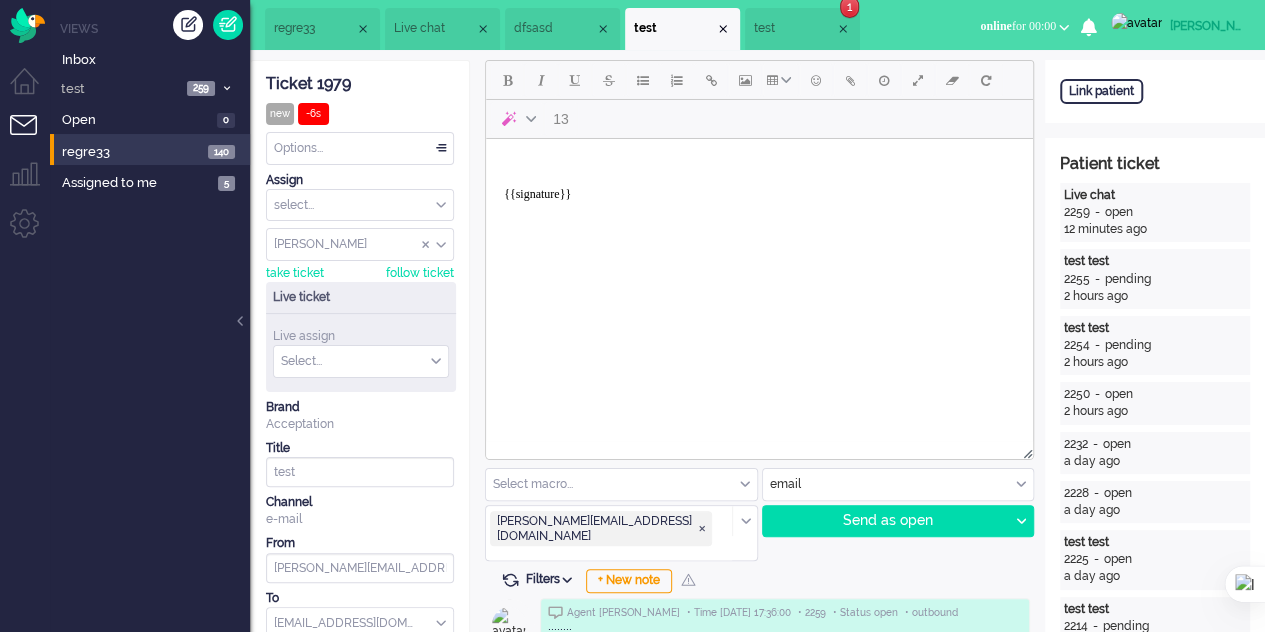 click on "test" at bounding box center (794, 28) 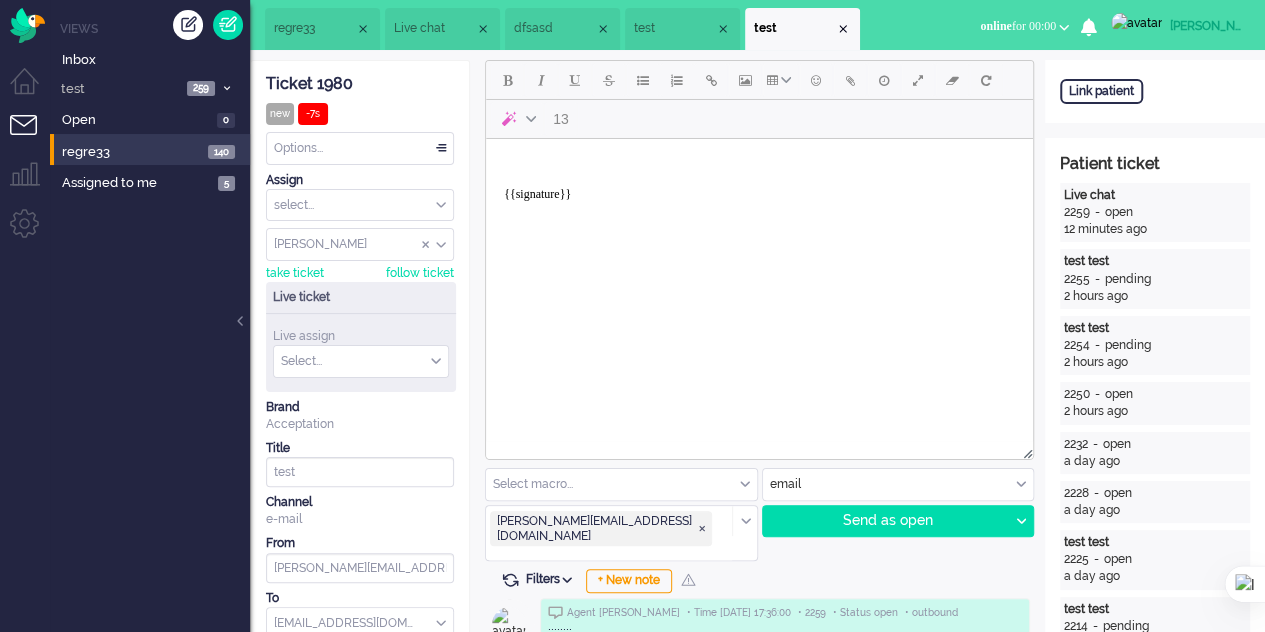 click on "[PERSON_NAME]" at bounding box center (1207, 26) 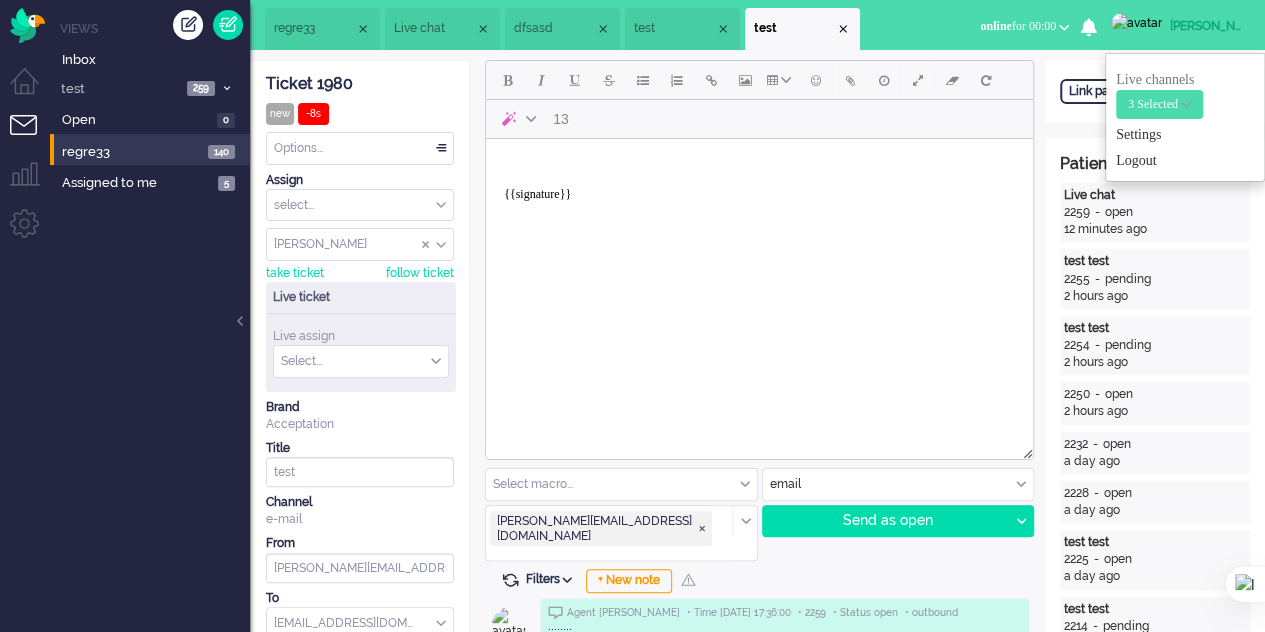 click on "3 Selected" at bounding box center (1159, 104) 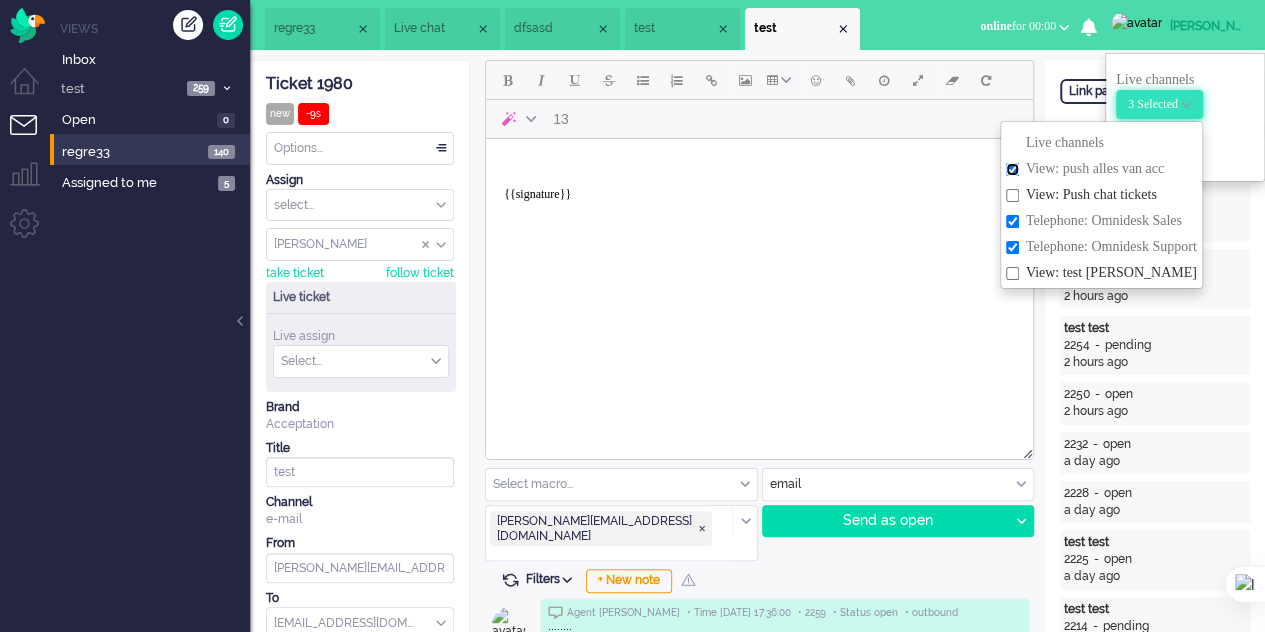 click on "View: push alles van acc" at bounding box center (1012, 169) 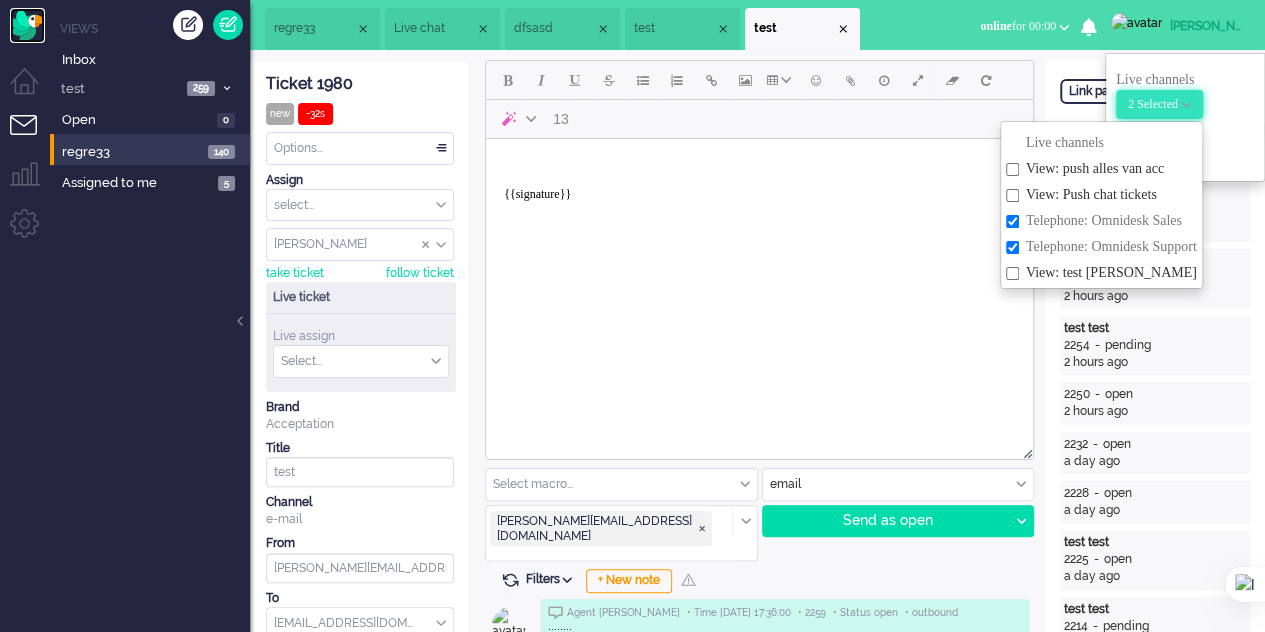 click at bounding box center [27, 25] 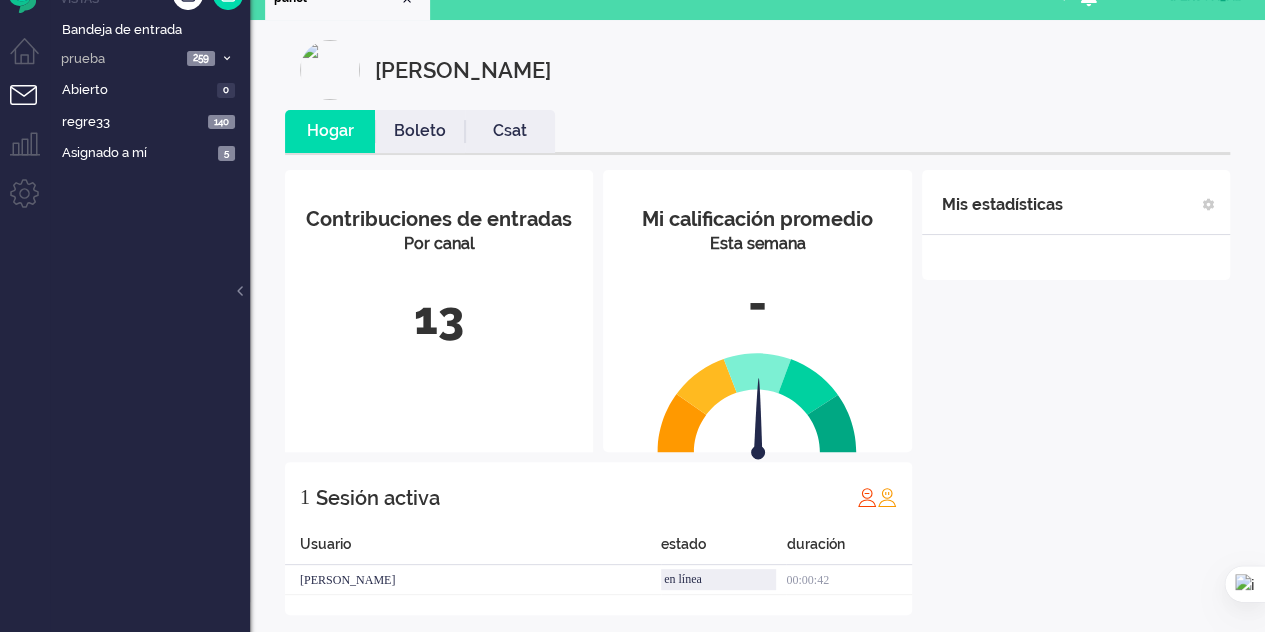 scroll, scrollTop: 46, scrollLeft: 0, axis: vertical 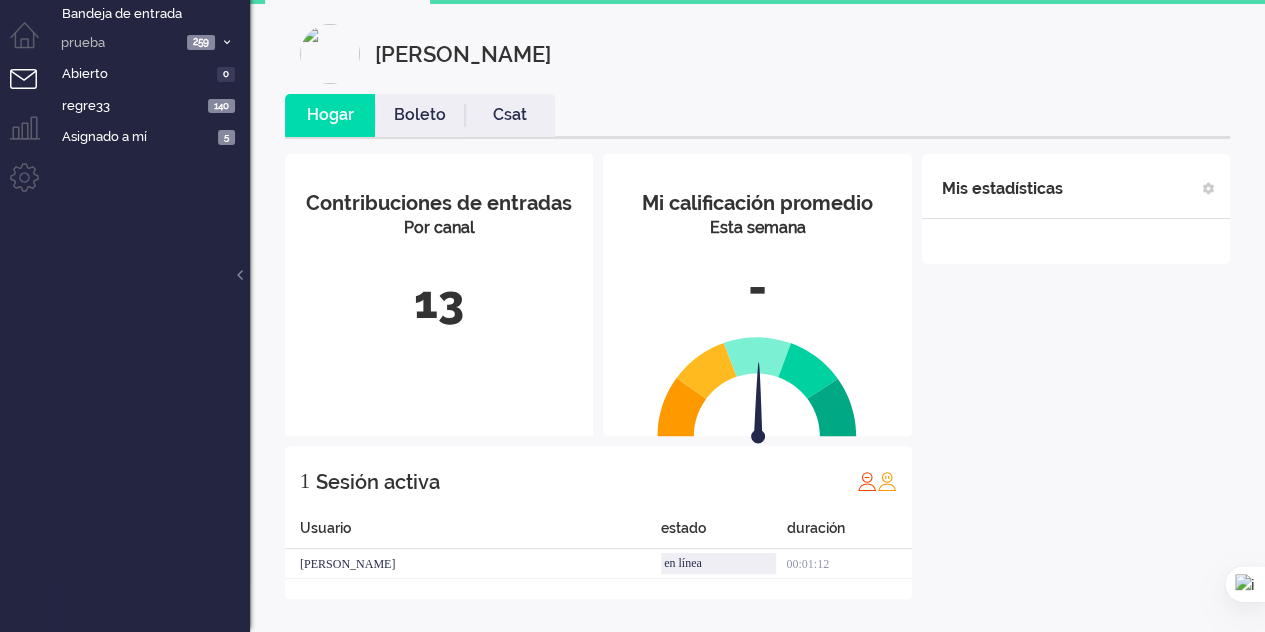 click on "Hogar Boleto Csat Mi calificación promedio Esta semana - Contribuciones de entradas Por canal 13 1 Sesión activa Usuario estado duración [PERSON_NAME] en línea 00:01:12 Mis estadísticas + Añadir estadísticas Tiempo de conversación (día promedio) Tiempo de cierre (día promedio) Llamada FTR (semana actual) Tiempo de estado (día total) Llamadas en espera (en este momento) por campaña Disponibilidad de la campaña ([DATE]) por campaña Llamadas en espera (en este momento) por marca Disponibilidad de la campaña ([DATE]) por marca Mensajes del usuario ([DATE]) por canal CSAT del usuario (semana) Mensajes de usuario (Total [DATE]) con filtro de dirección de tickets seleccionar... seleccionar... agregar Cancelar" at bounding box center (757, 364) 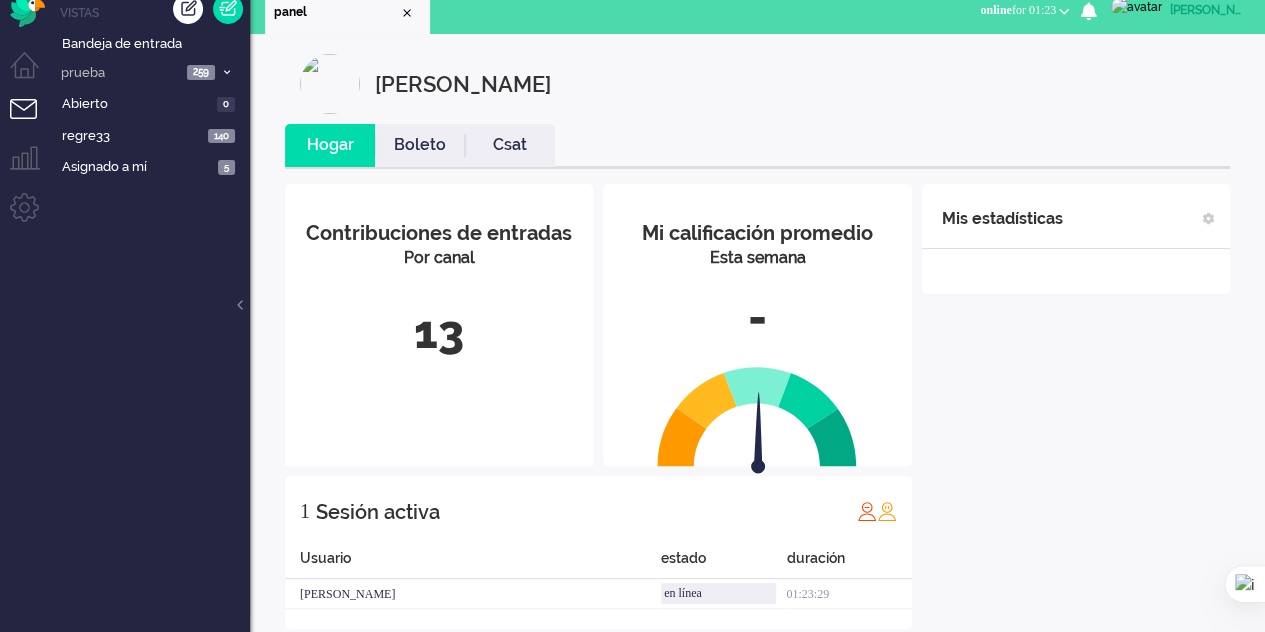 scroll, scrollTop: 0, scrollLeft: 0, axis: both 